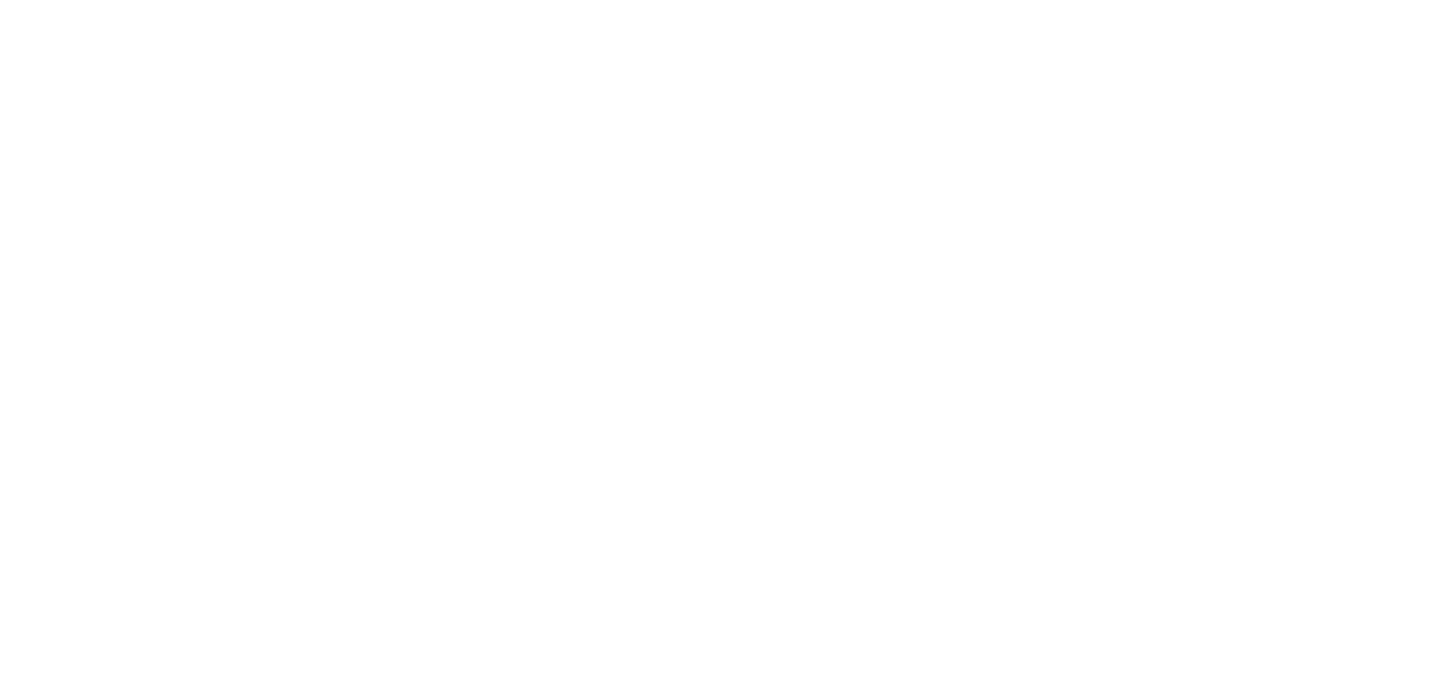 scroll, scrollTop: 0, scrollLeft: 0, axis: both 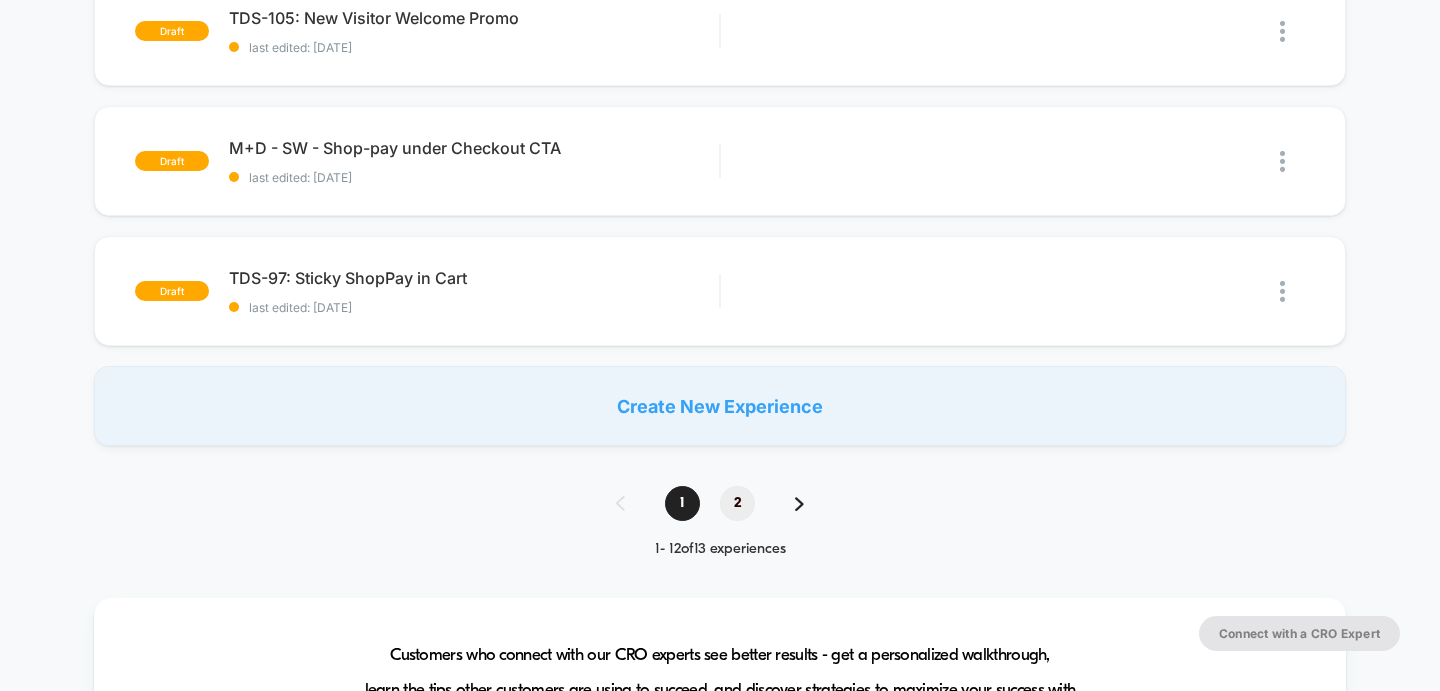click on "2" at bounding box center [737, 503] 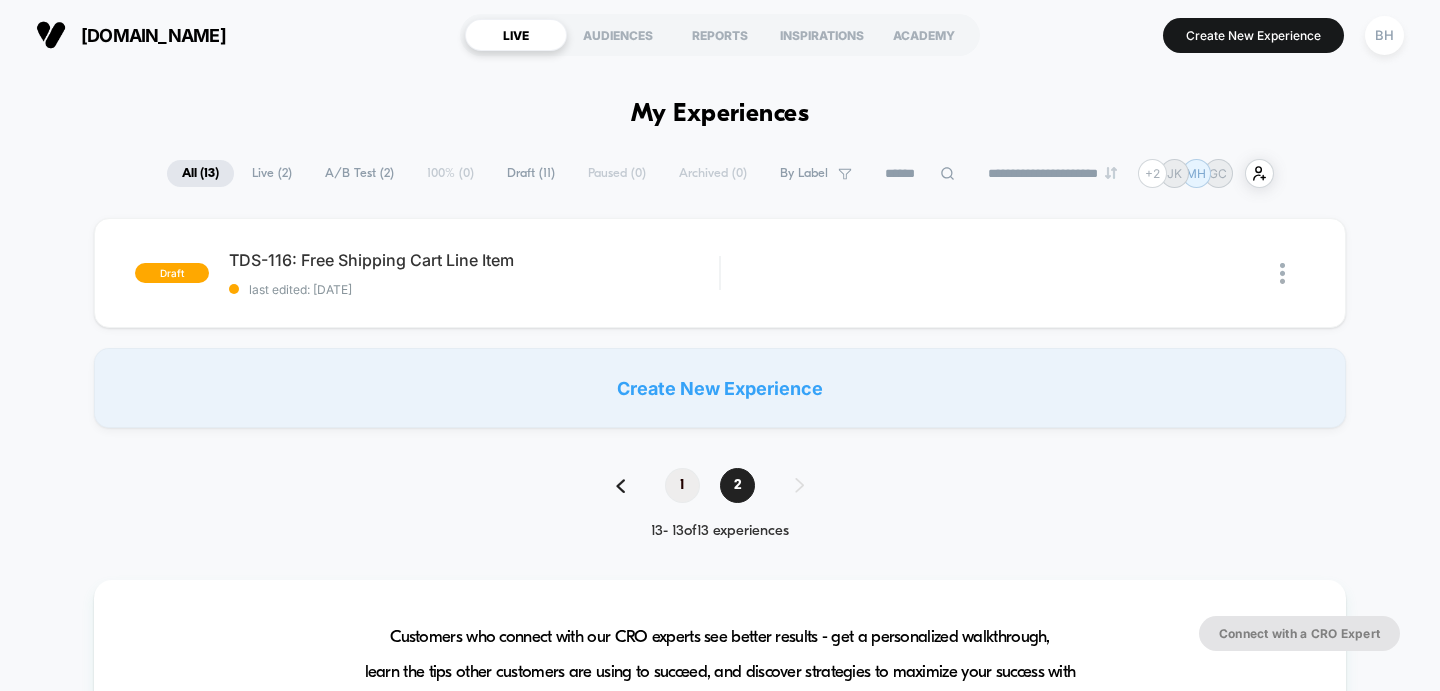 click on "1" at bounding box center [682, 485] 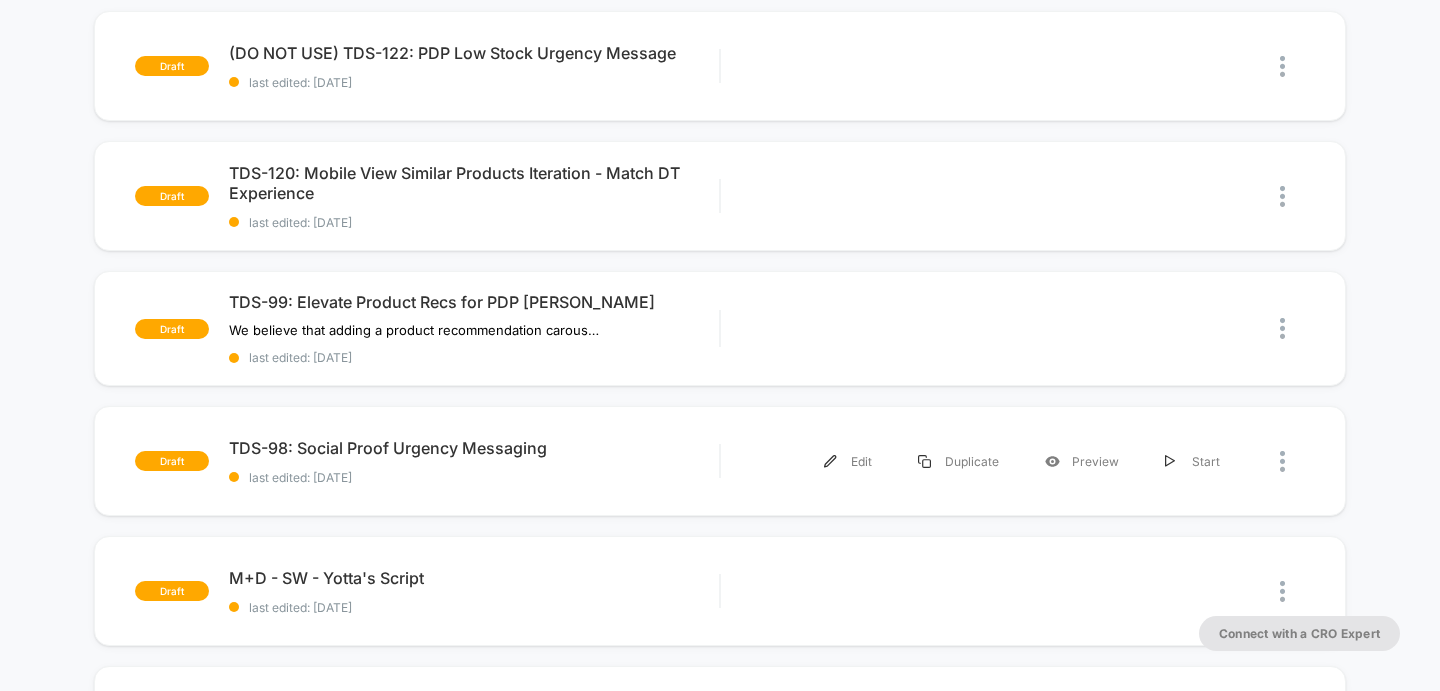 scroll, scrollTop: 757, scrollLeft: 0, axis: vertical 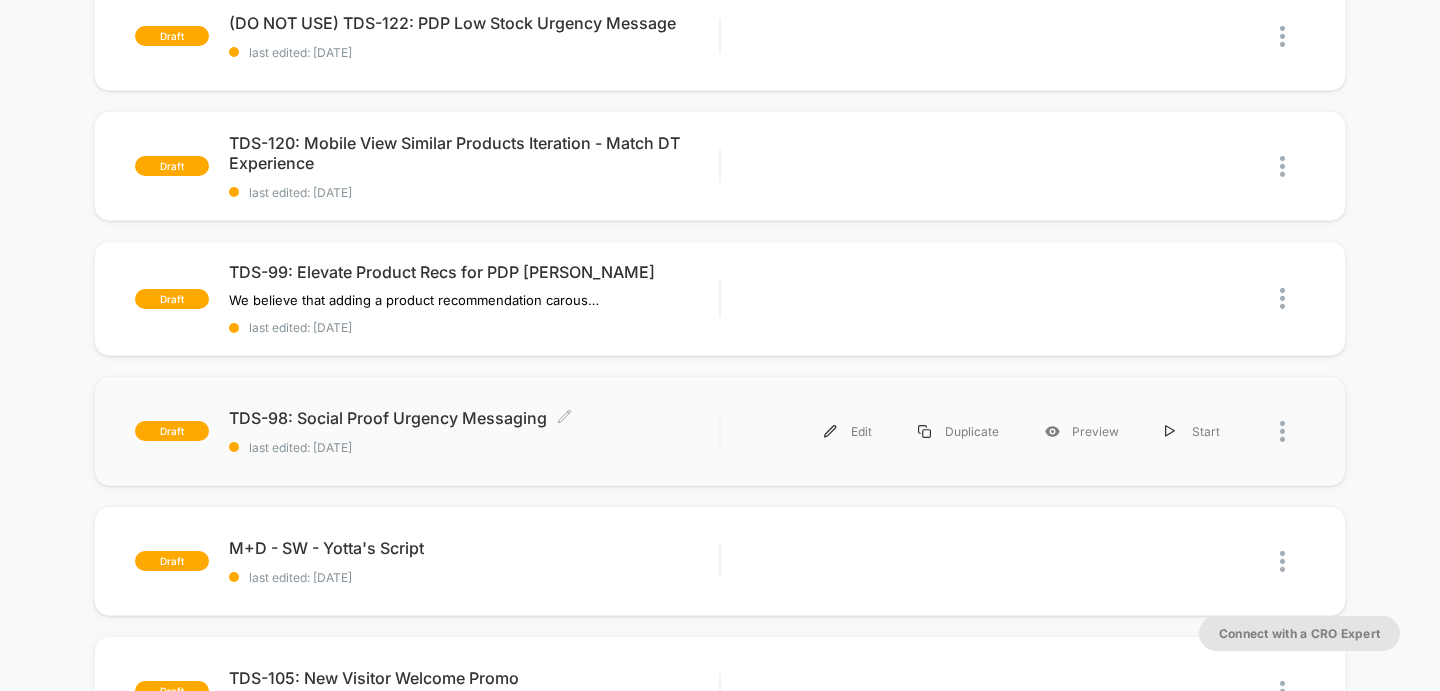click on "TDS-98: Social Proof Urgency Messaging Click to edit experience details" at bounding box center [474, 418] 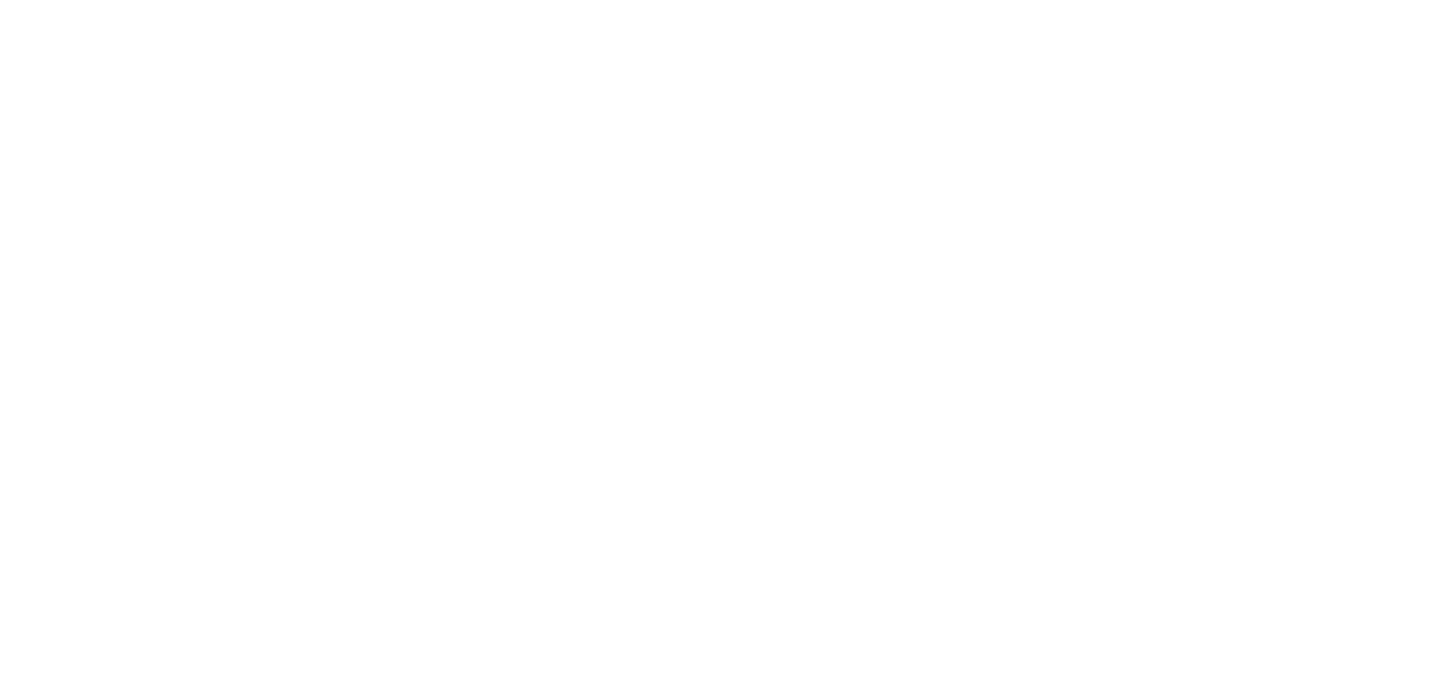 scroll, scrollTop: 0, scrollLeft: 0, axis: both 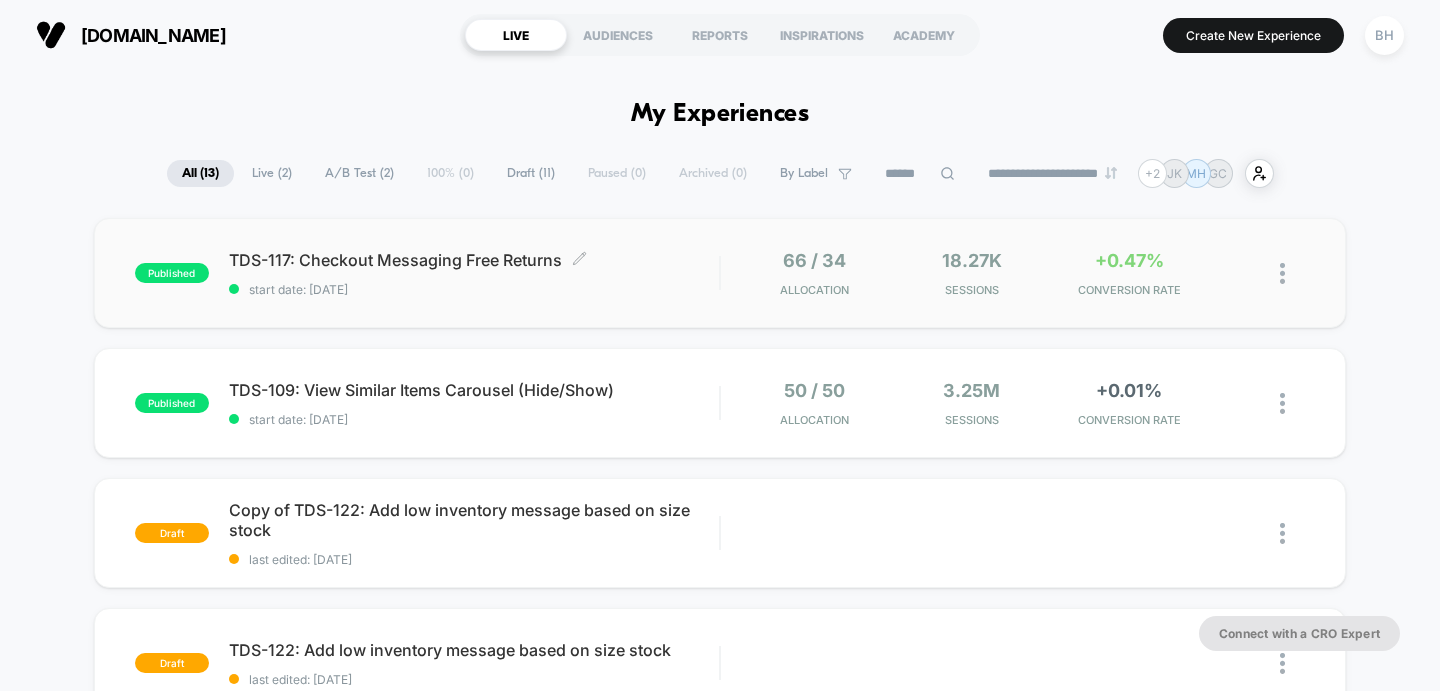 click on "TDS-117: Checkout Messaging Free Returns Click to edit experience details" at bounding box center [474, 260] 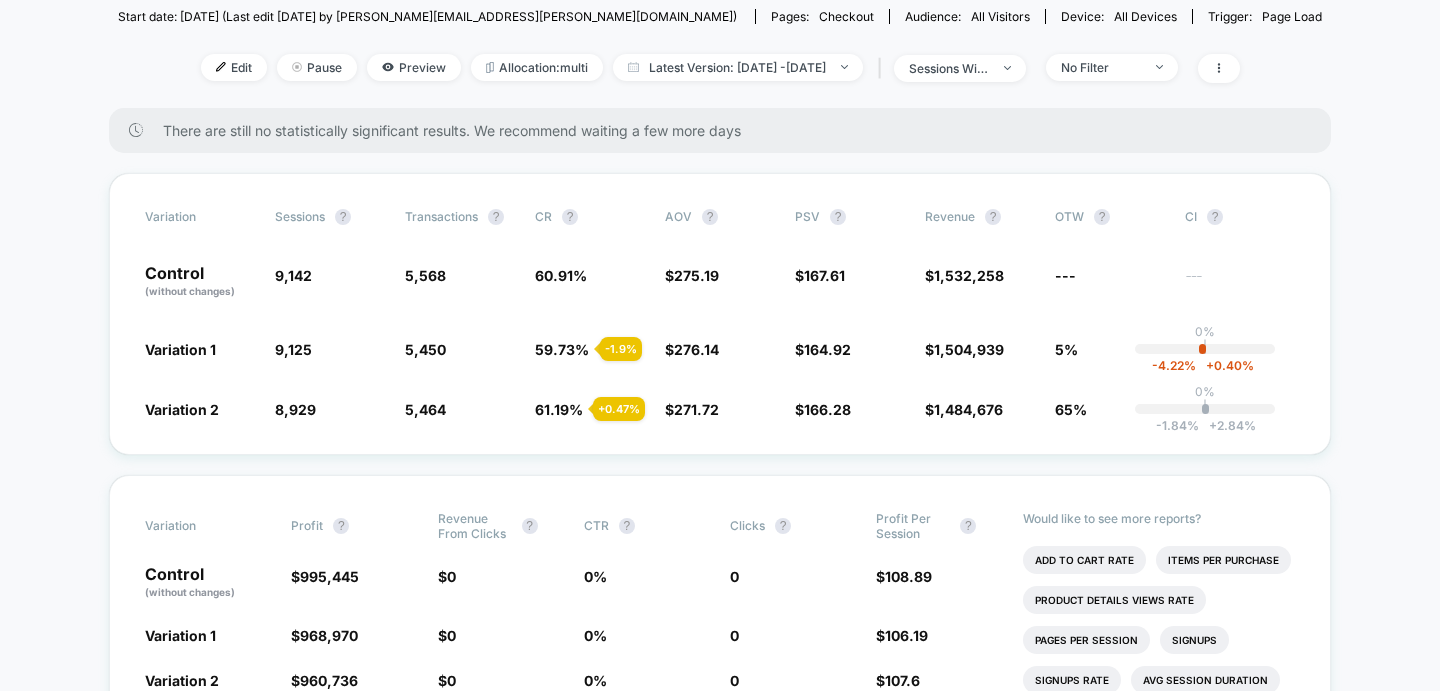 scroll, scrollTop: 229, scrollLeft: 0, axis: vertical 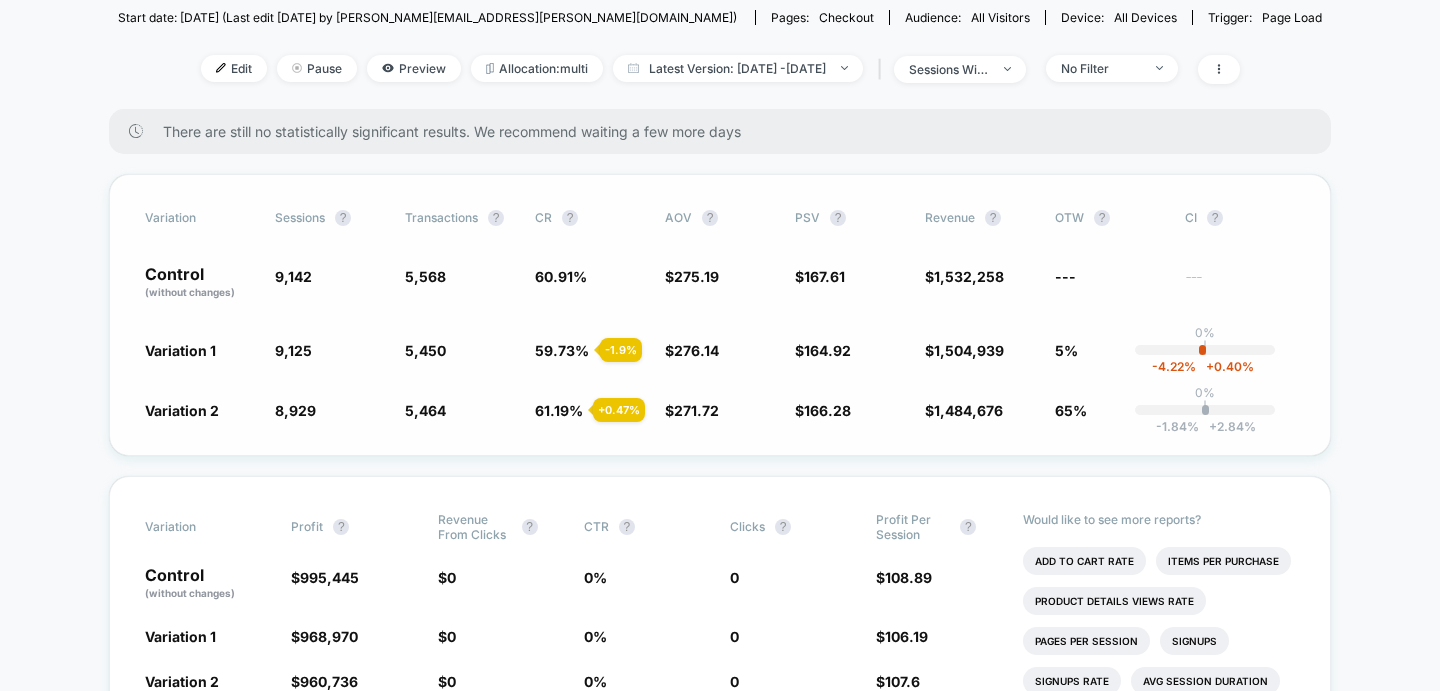 click on "+ 0.47 %" 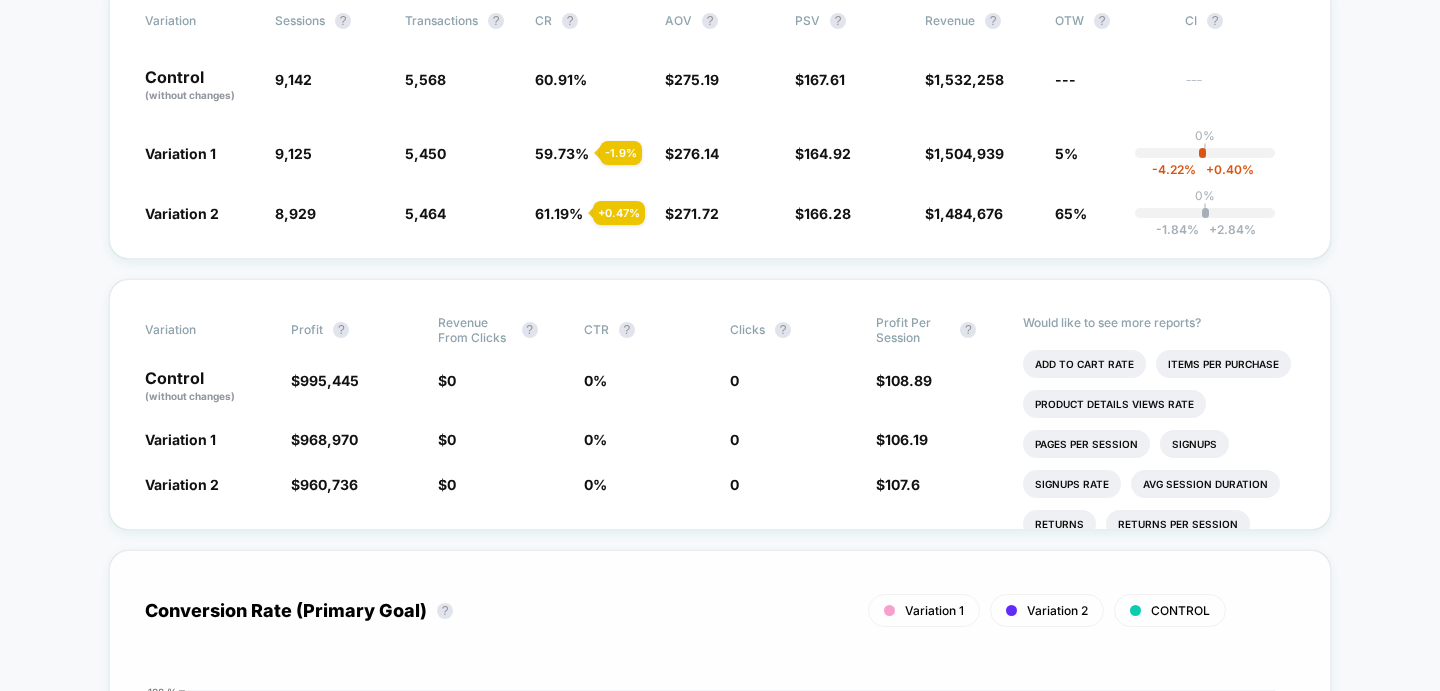 scroll, scrollTop: 428, scrollLeft: 0, axis: vertical 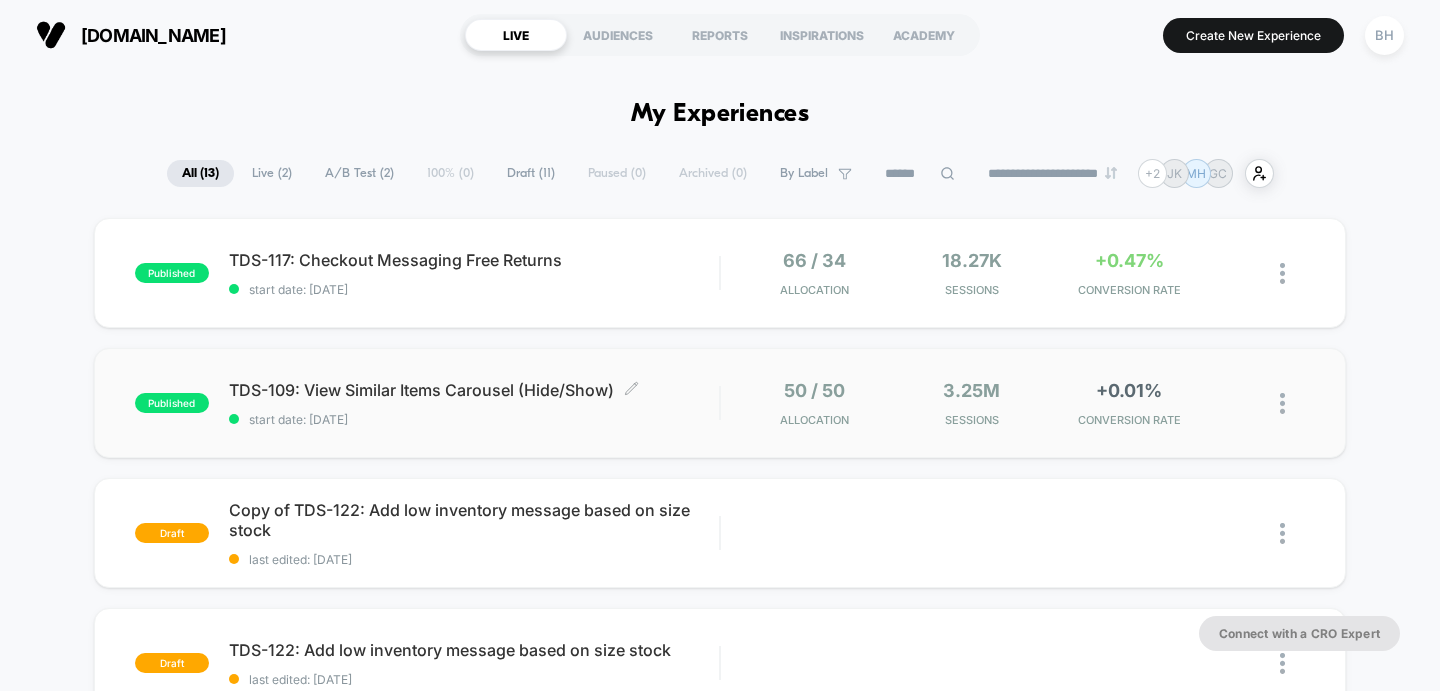click on "TDS-109: View Similar Items Carousel (Hide/Show) Click to edit experience details Click to edit experience details start date: 7/15/2025" at bounding box center [474, 403] 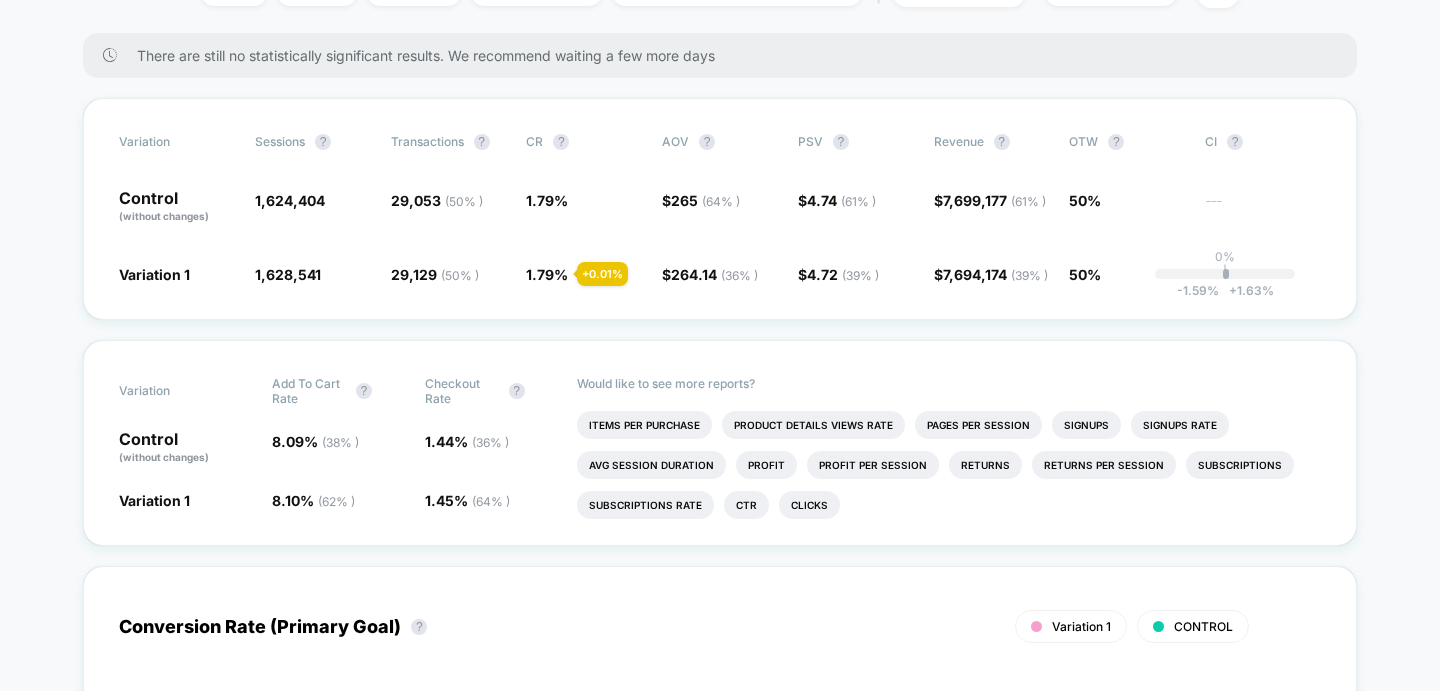 scroll, scrollTop: 0, scrollLeft: 0, axis: both 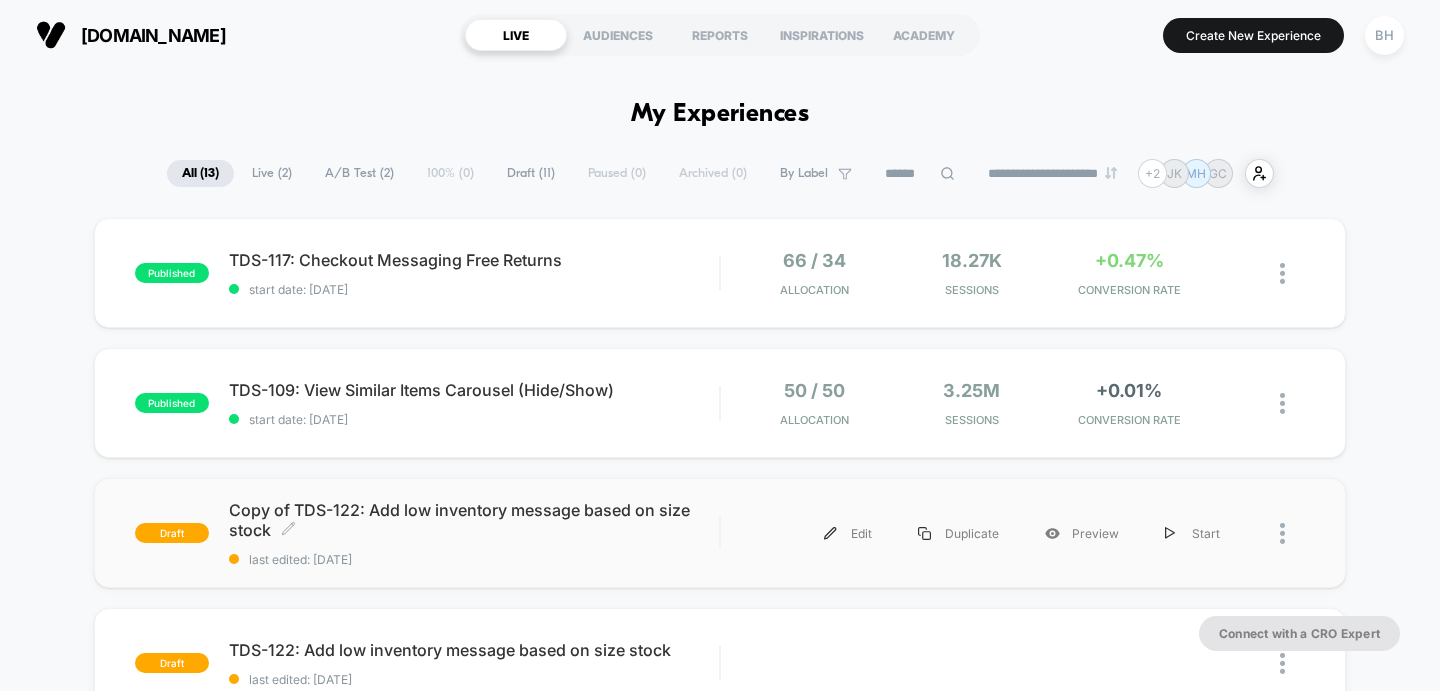 click on "Copy of TDS-122: Add low inventory message based on size stock Click to edit experience details" at bounding box center (474, 520) 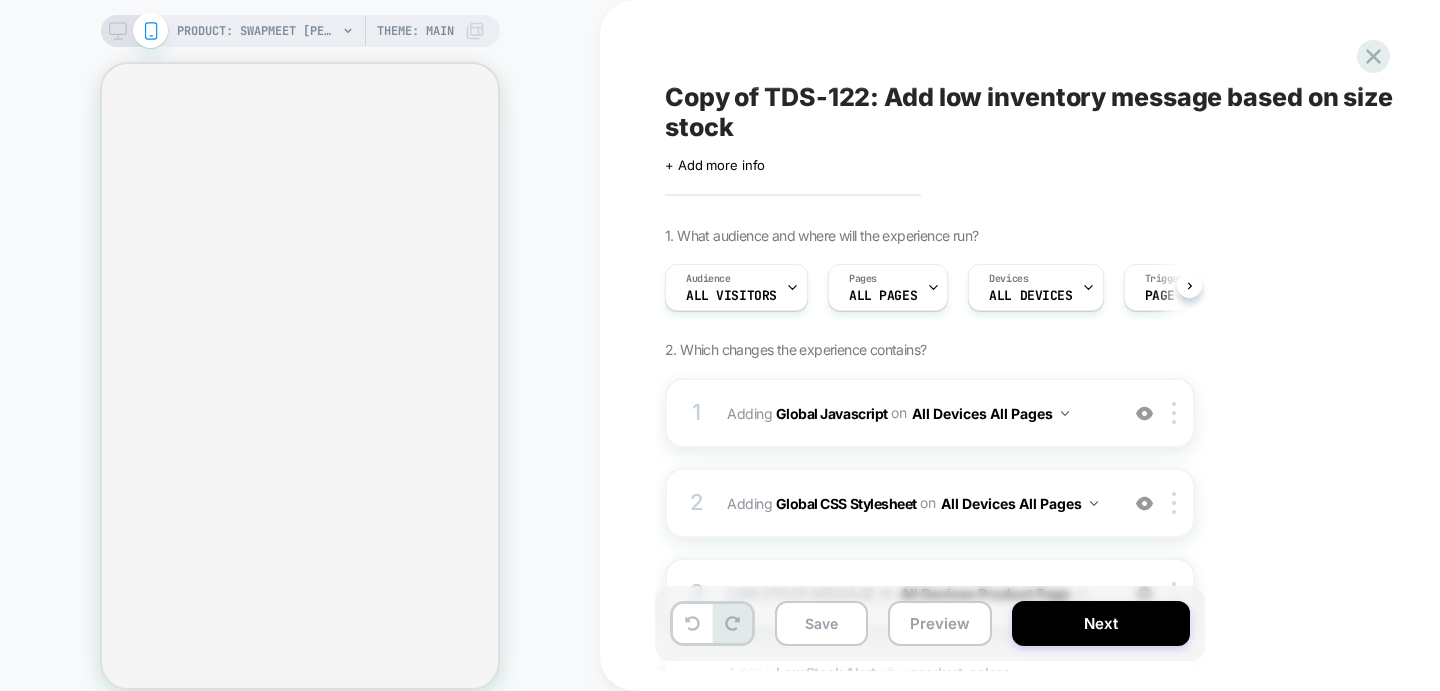 scroll, scrollTop: 0, scrollLeft: 1, axis: horizontal 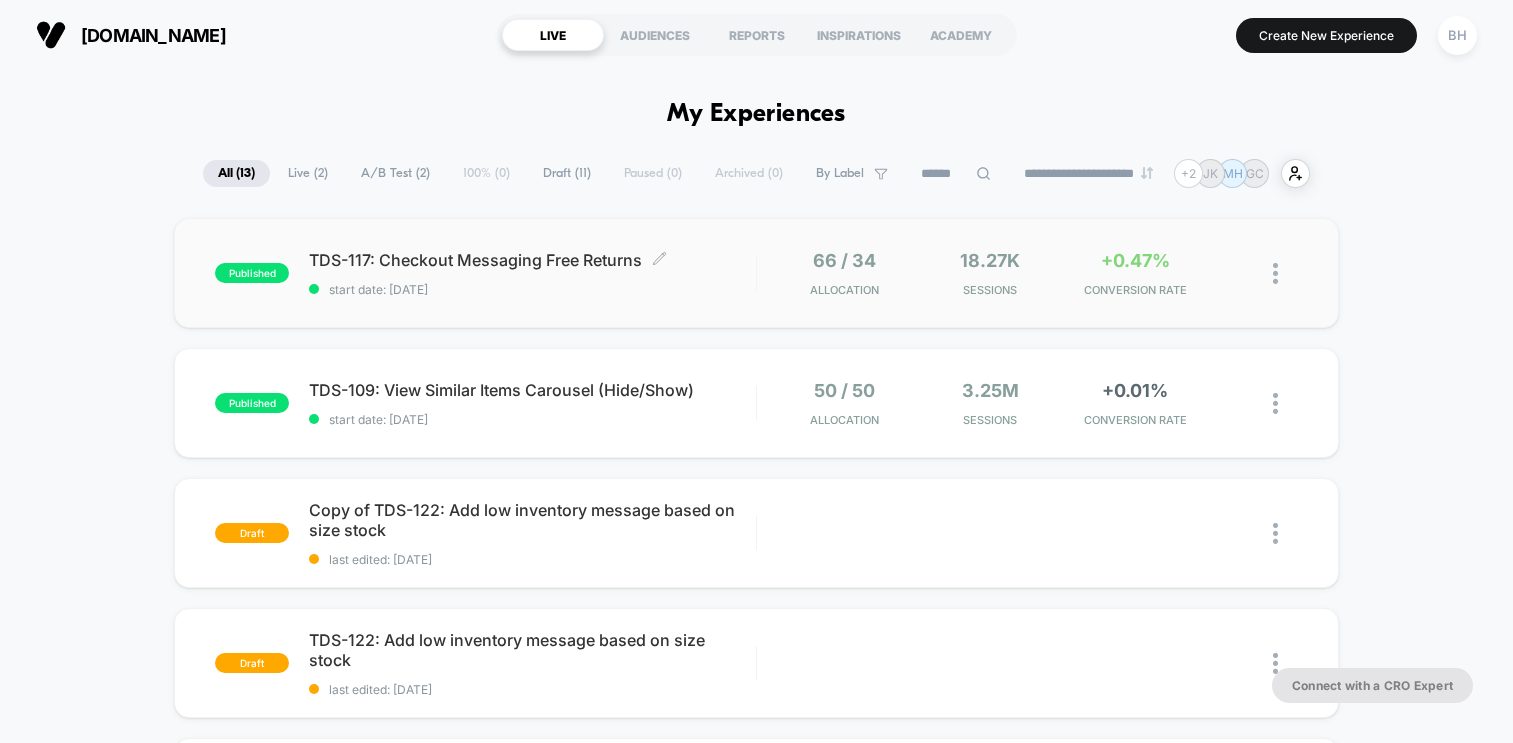 click on "TDS-117: Checkout Messaging Free Returns Click to edit experience details" at bounding box center [532, 260] 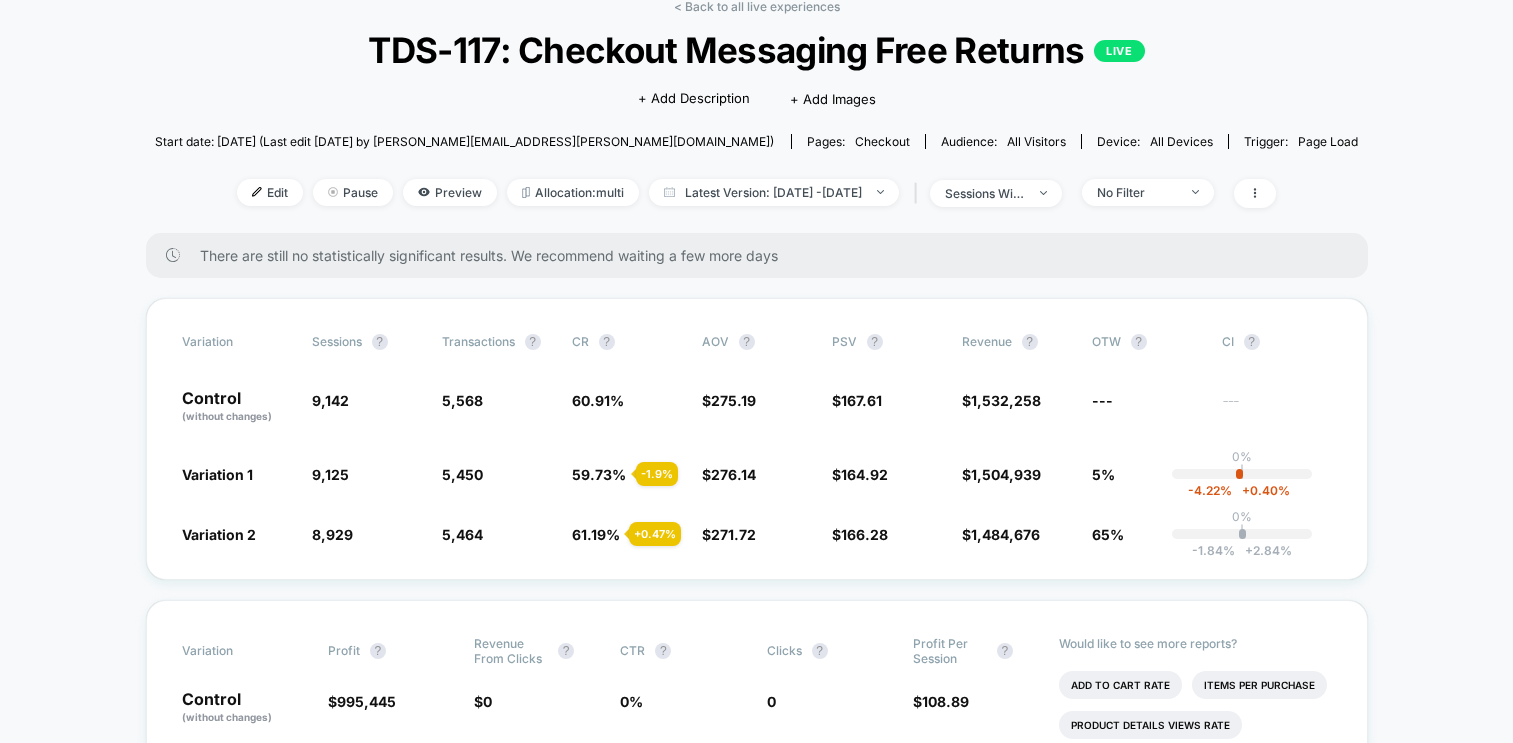 scroll, scrollTop: 0, scrollLeft: 0, axis: both 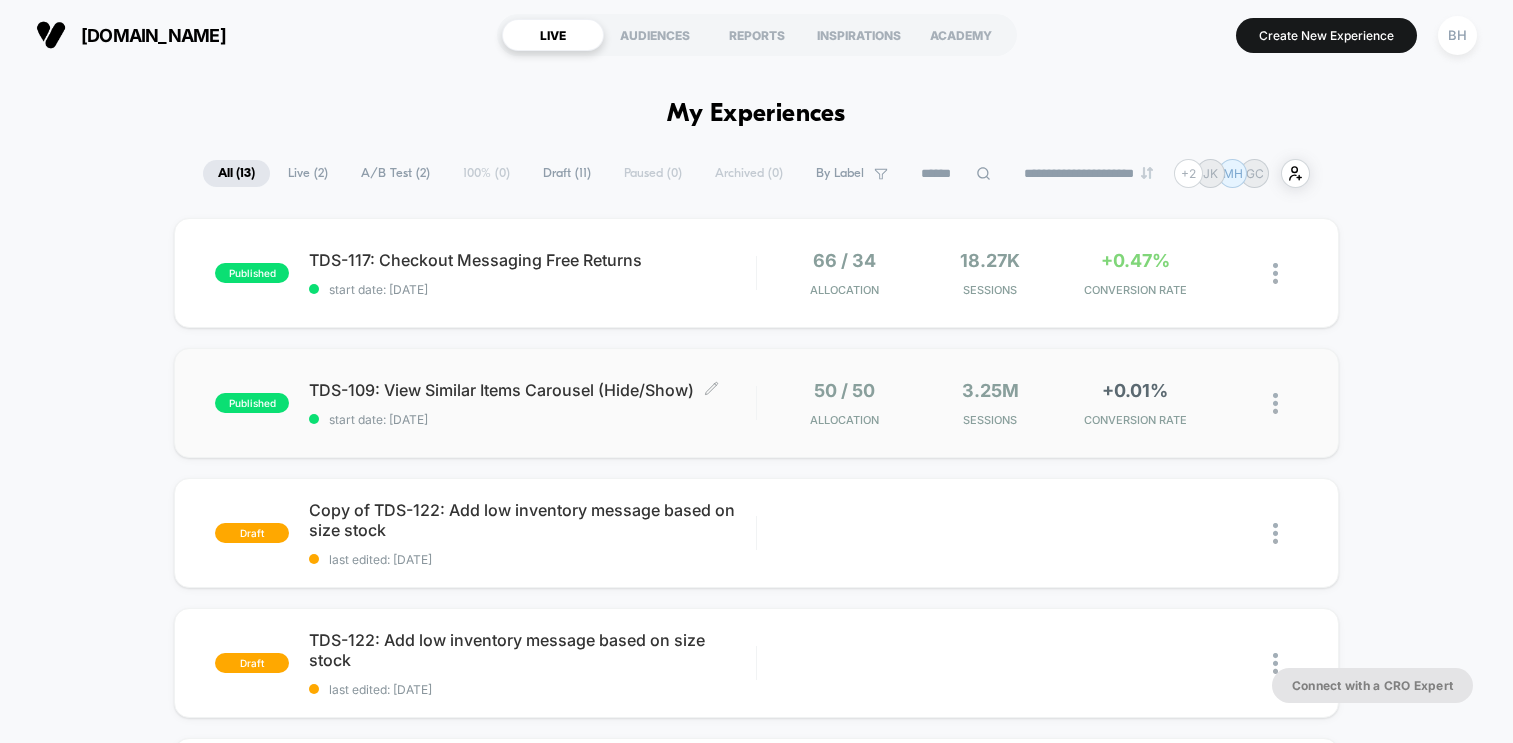 click on "TDS-109: View Similar Items Carousel (Hide/Show) Click to edit experience details Click to edit experience details start date: 7/15/2025" at bounding box center (532, 403) 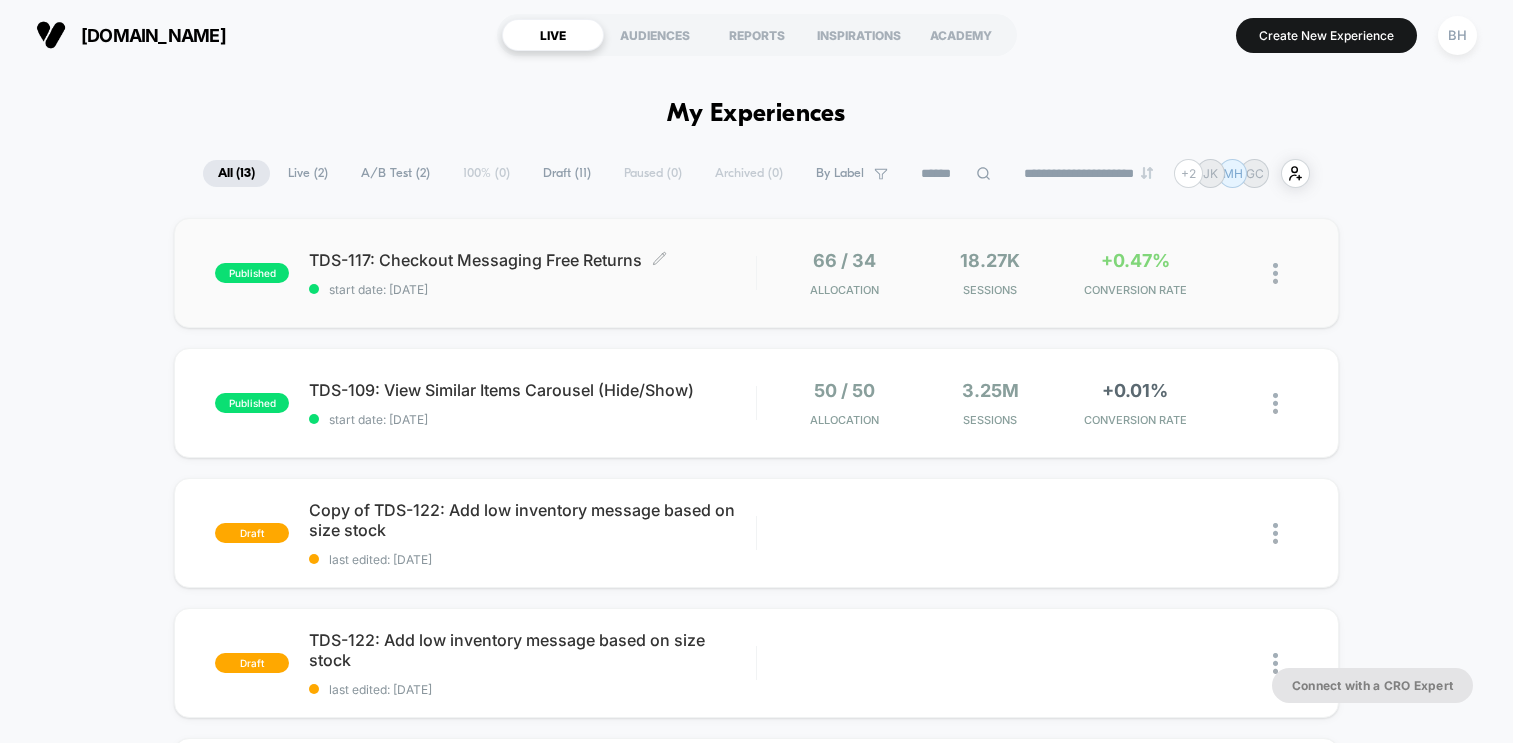 click on "TDS-117: Checkout Messaging Free Returns Click to edit experience details" at bounding box center [532, 260] 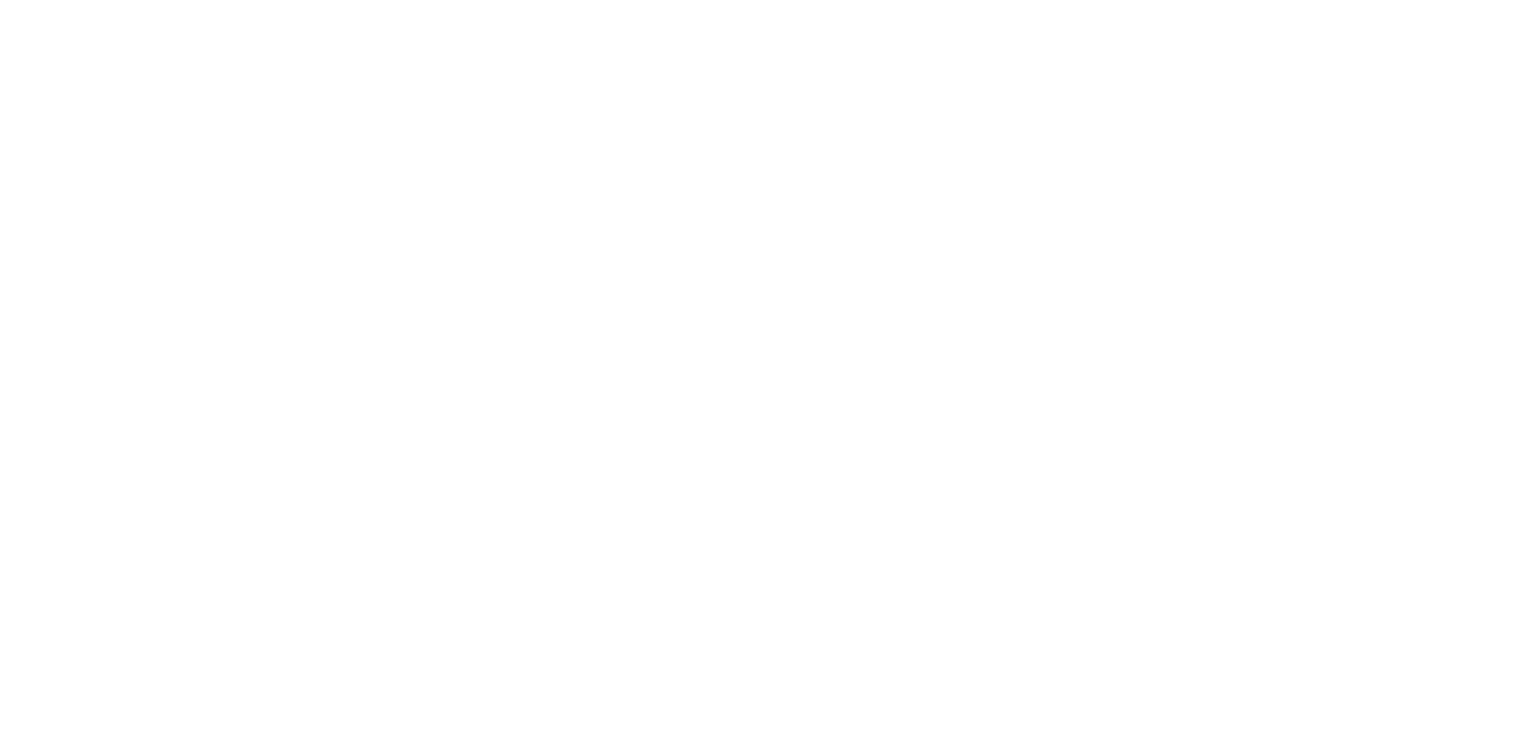 scroll, scrollTop: 0, scrollLeft: 0, axis: both 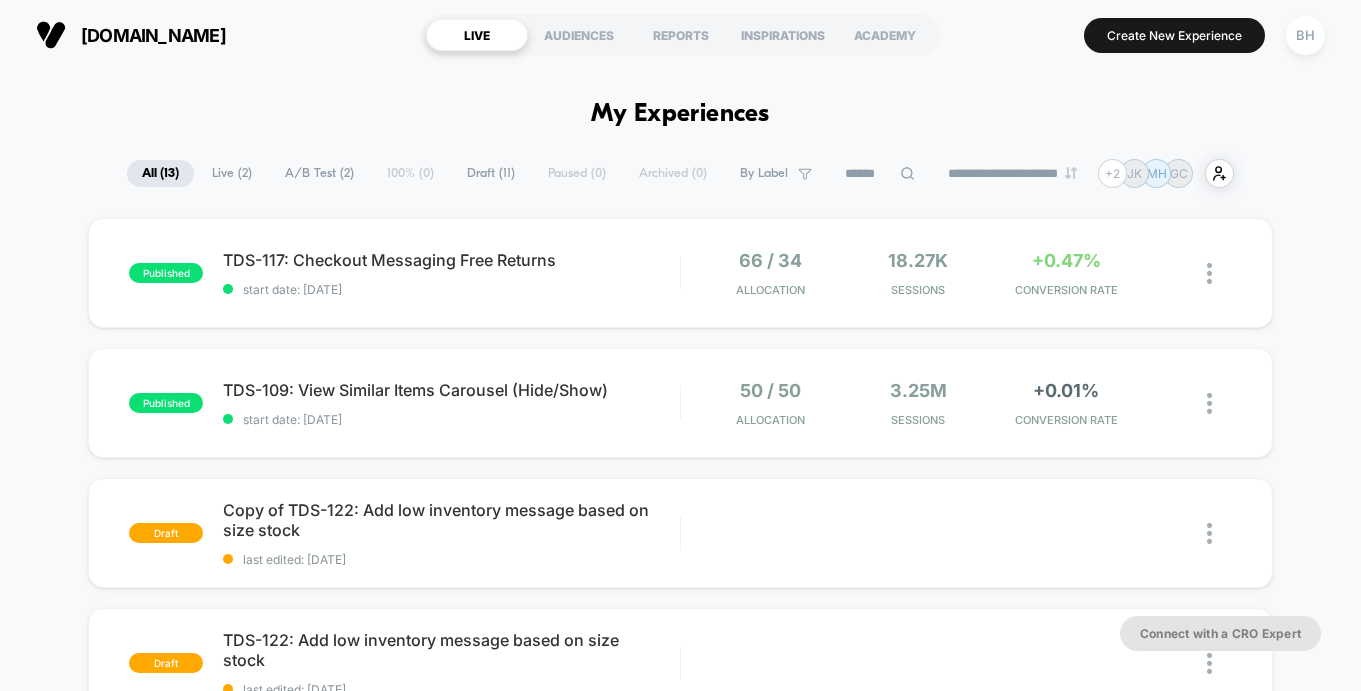 click on "published TDS-117: Checkout Messaging Free Returns start date: [DATE] 66 / 34 Allocation 18.27k Sessions +0.47% CONVERSION RATE published TDS-109: View Similar Items Carousel (Hide/Show) start date: [DATE] 50 / 50 Allocation 3.25M Sessions +0.01% CONVERSION RATE draft Copy of TDS-122: Add low inventory message based on size stock last edited: [DATE] Edit Duplicate Preview Start draft TDS-122: Add low inventory message based on size stock last edited: [DATE] Edit Duplicate Preview Start draft (DO NOT USE) TDS-122: PDP Low Stock Urgency Message last edited: [DATE] Edit Duplicate Preview Start draft TDS-120: Mobile View Similar Products Iteration - Match DT Experience last edited: [DATE] Edit Duplicate Preview Start draft TDS-99: Elevate Product Recs for PDP [PERSON_NAME] We believe that  adding a product recommendation carousel on the top of the PDP For  sessions landing on PDP Will result in  improvement to user's ability to find the product they are interested in. This will benefit users by to" at bounding box center (680, 1040) 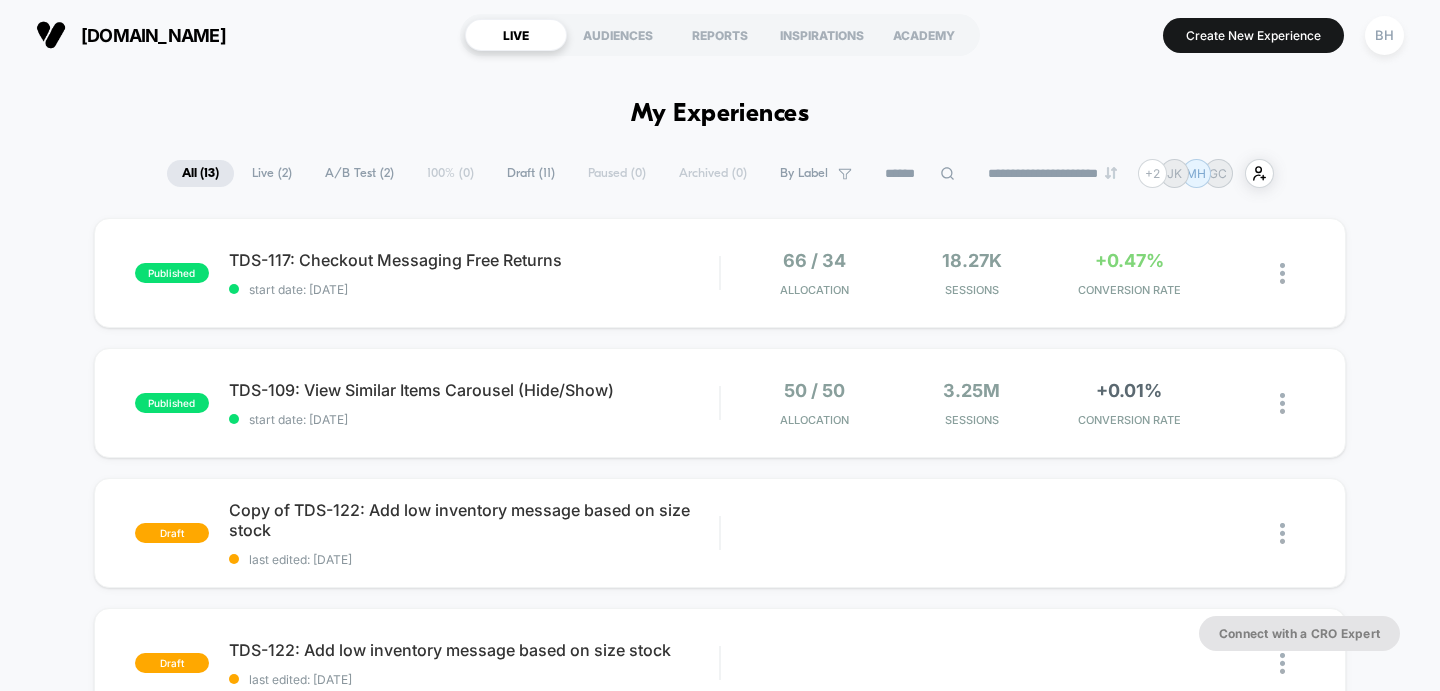 click on "**********" at bounding box center [720, 2018] 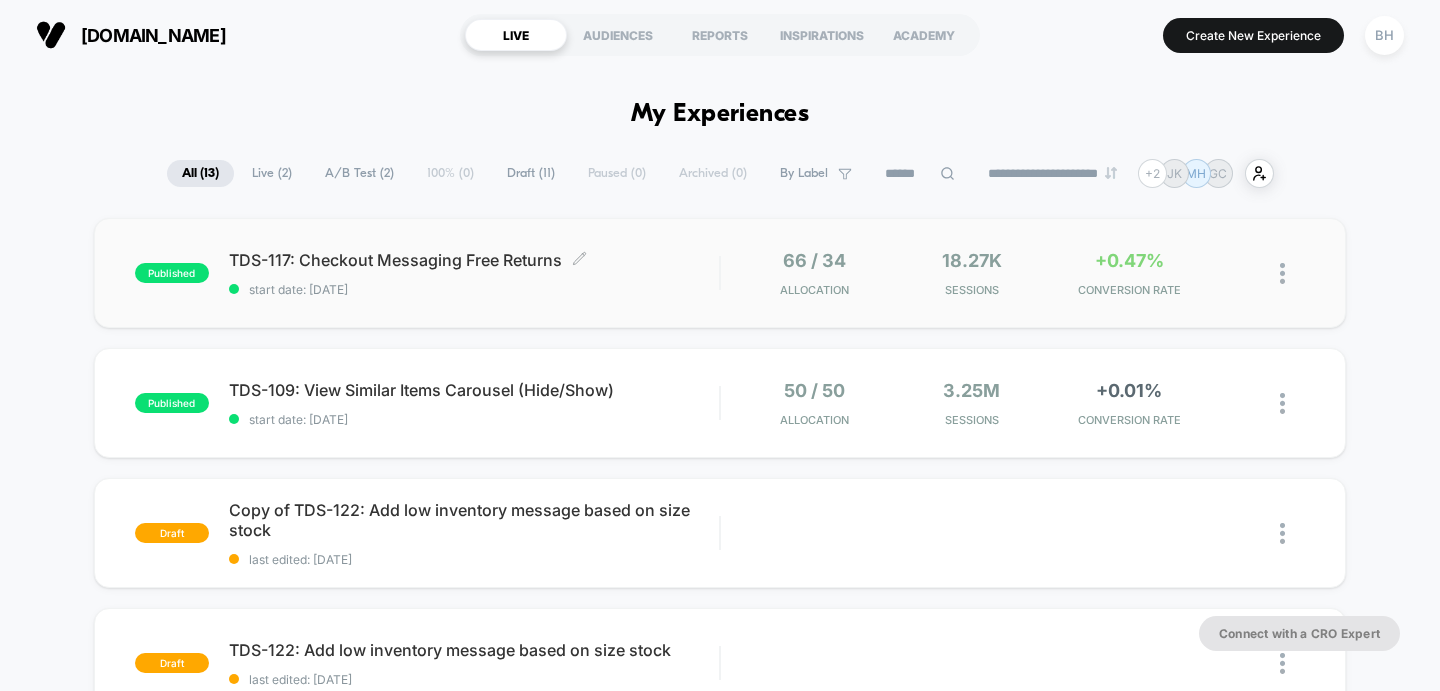click on "TDS-117: Checkout Messaging Free Returns Click to edit experience details" at bounding box center (474, 260) 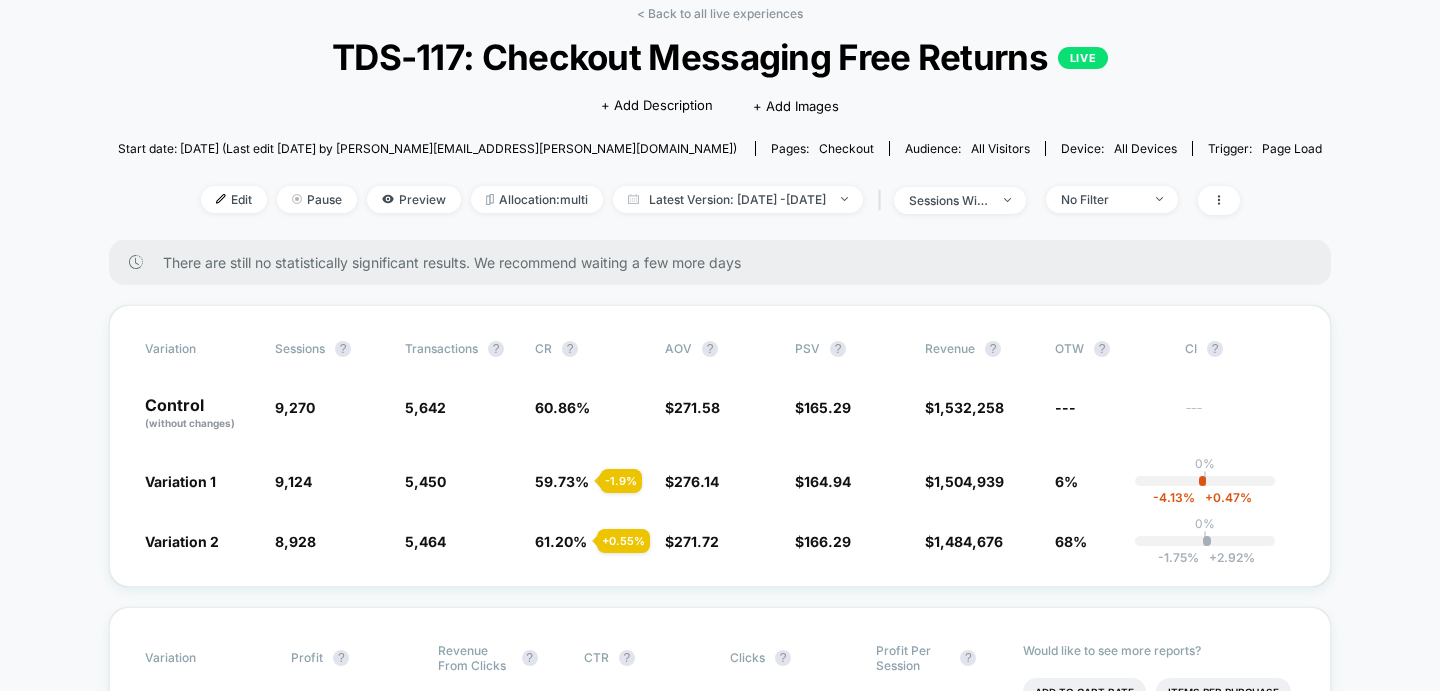 scroll, scrollTop: 102, scrollLeft: 0, axis: vertical 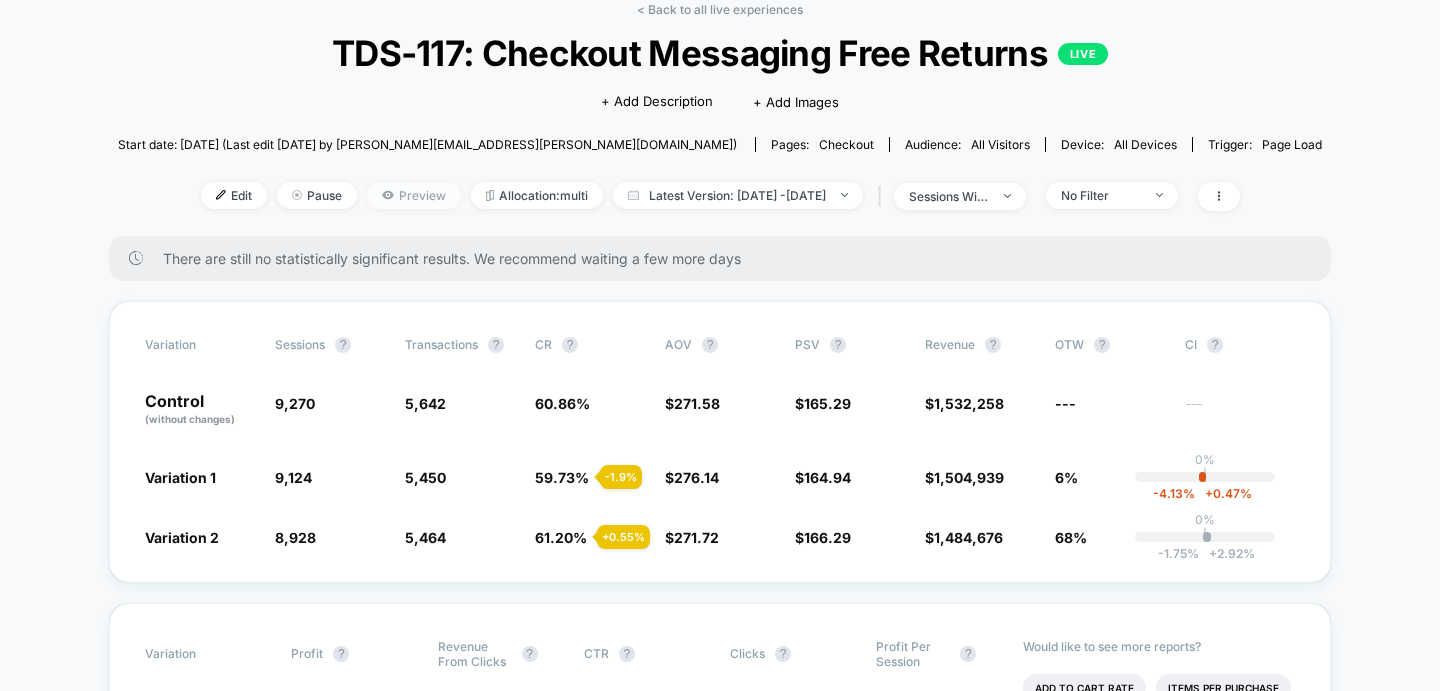 click on "Preview" at bounding box center (414, 195) 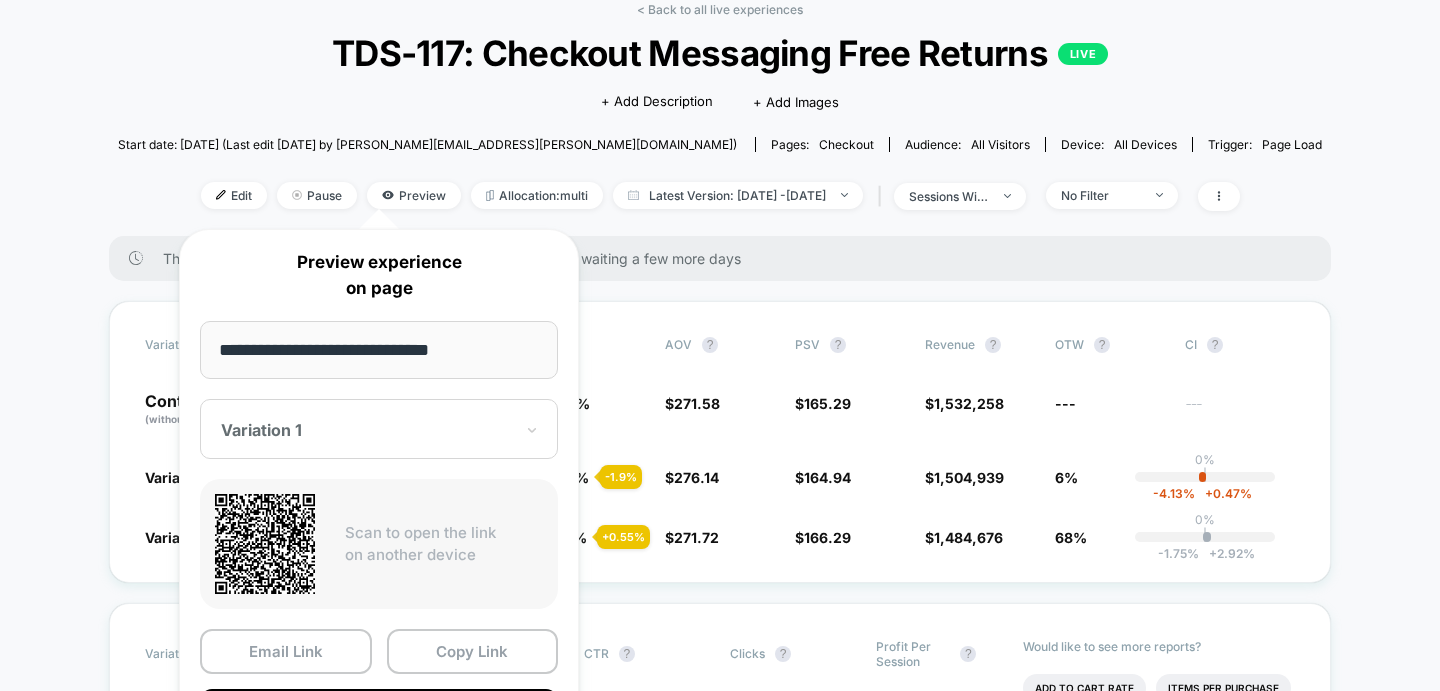 click 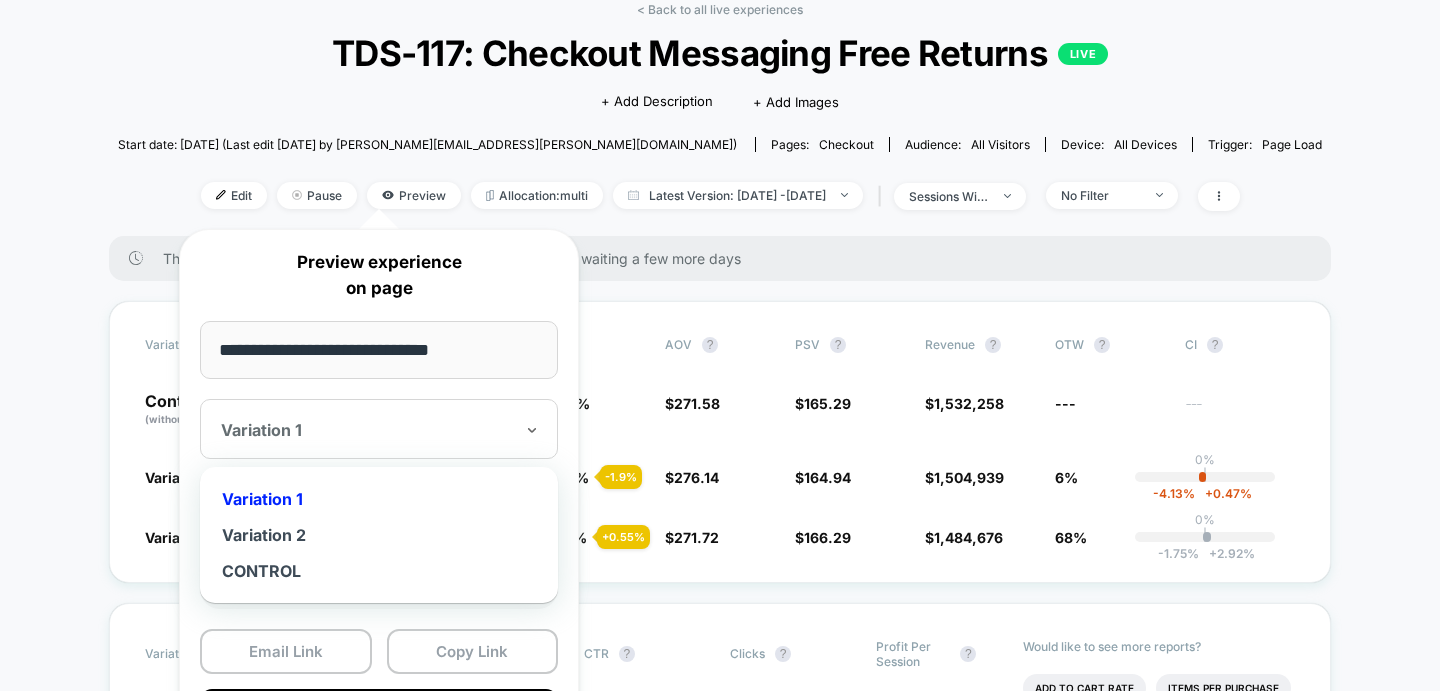 click on "Variation 1" at bounding box center [379, 429] 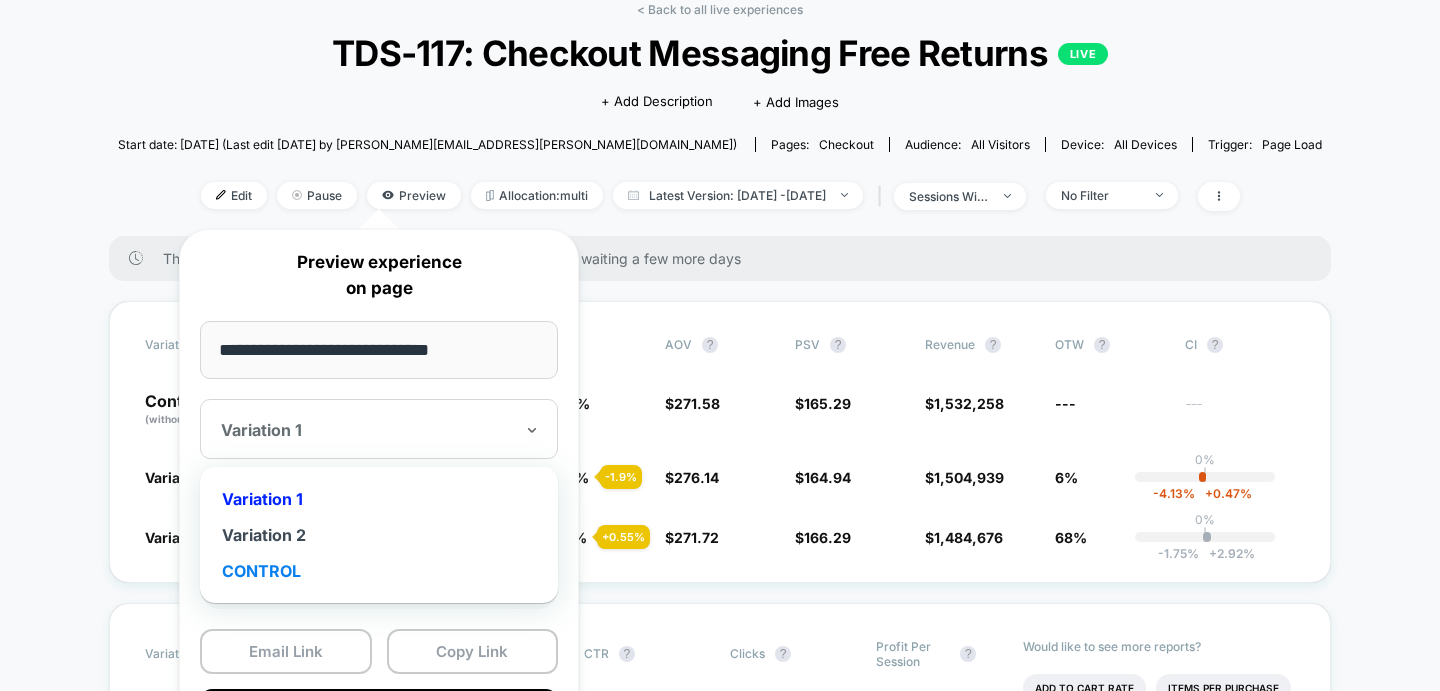 click on "CONTROL" at bounding box center (379, 571) 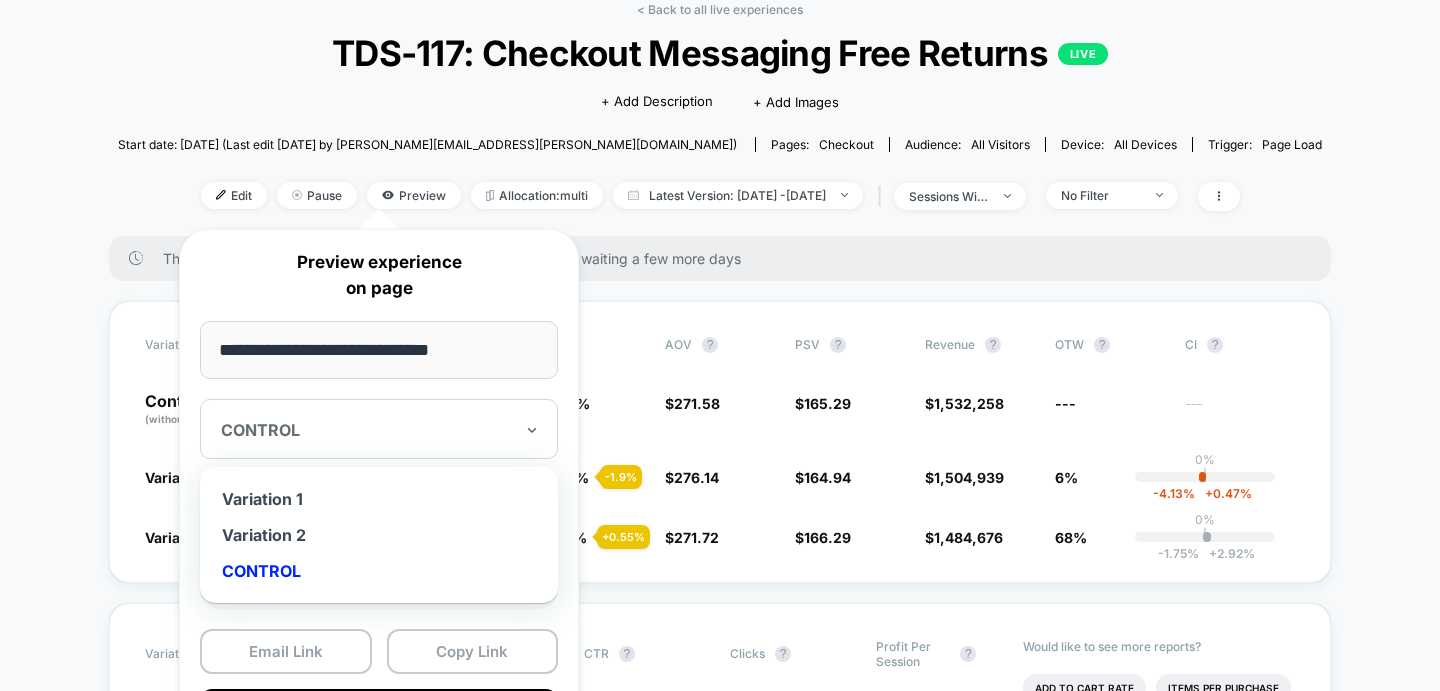 click on "CONTROL" at bounding box center (367, 430) 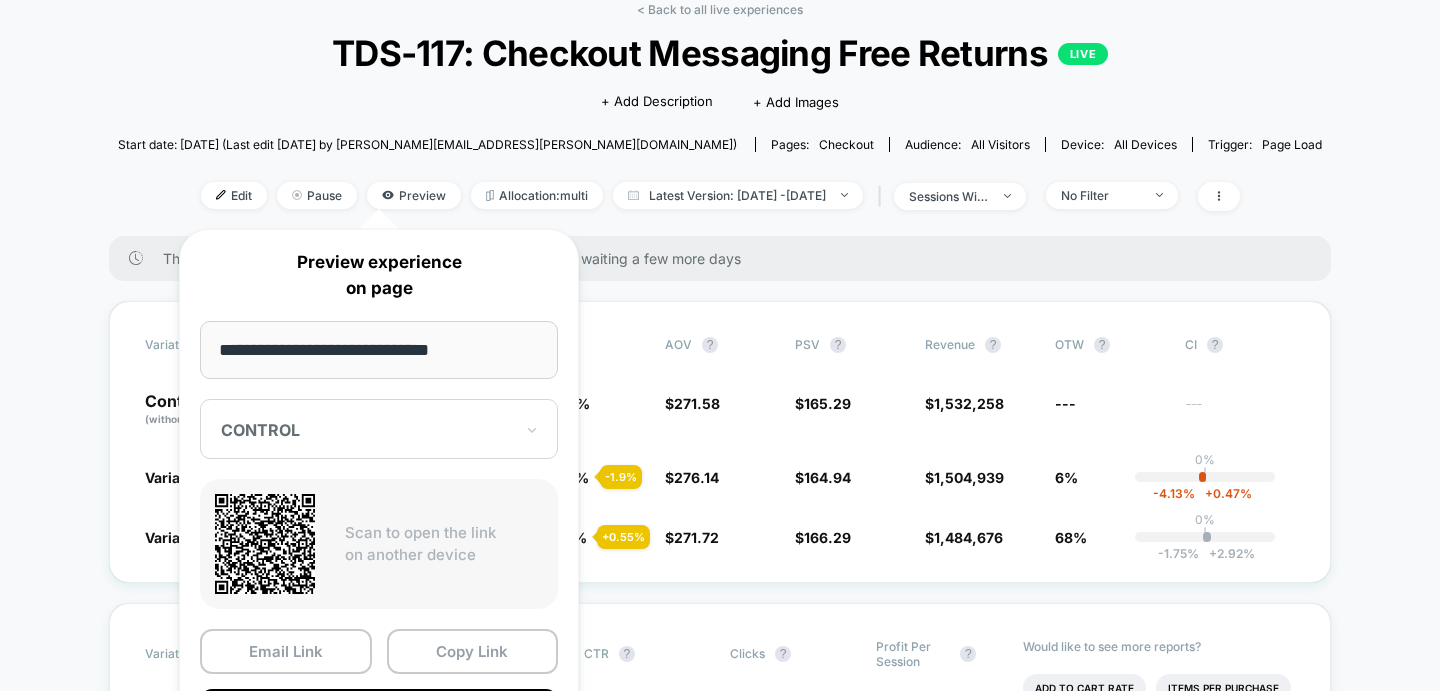 click on "**********" at bounding box center (379, 350) 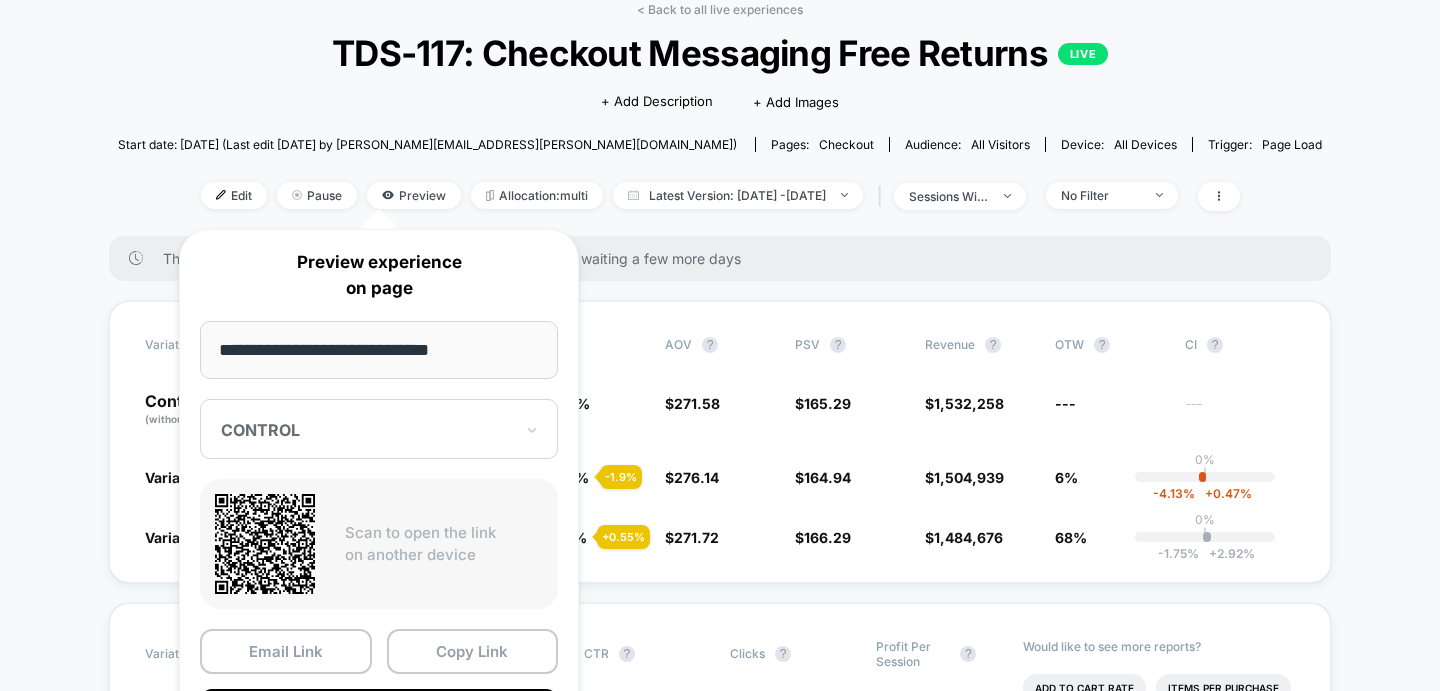 click at bounding box center (367, 430) 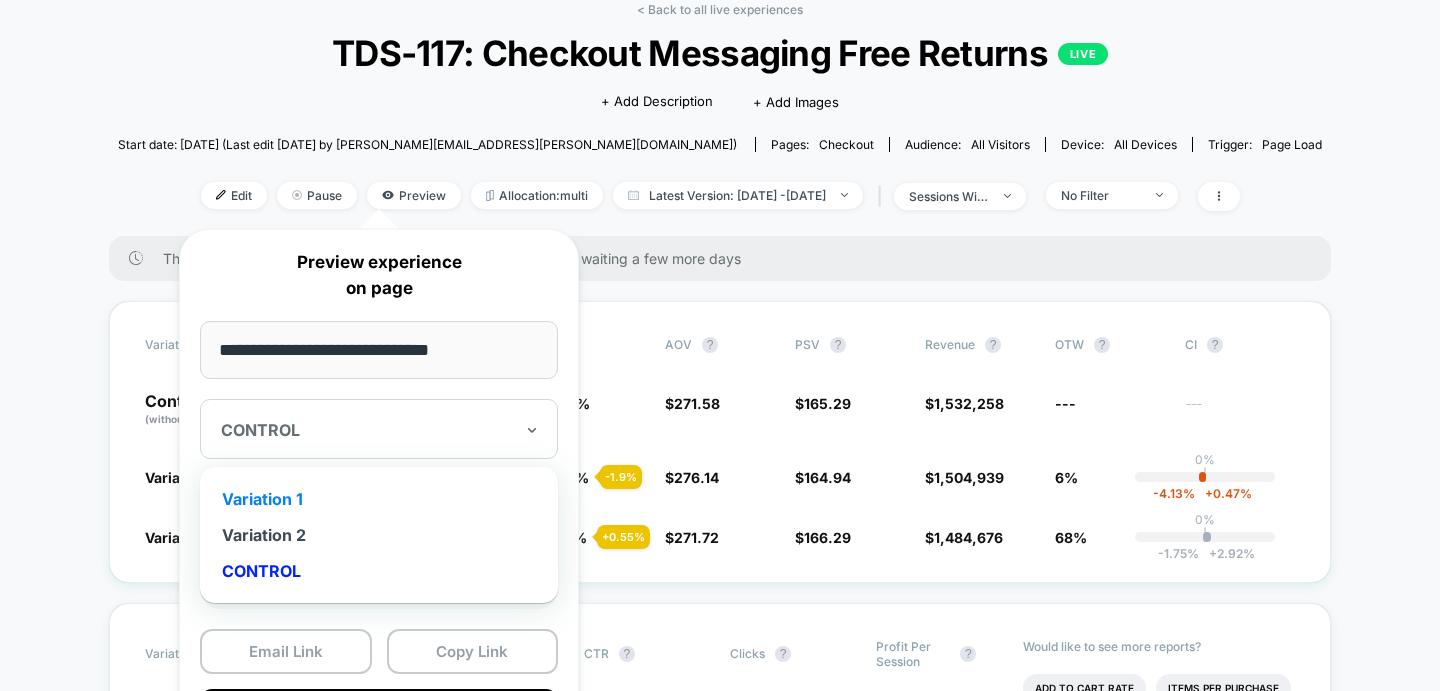 click on "Variation 1" at bounding box center (379, 499) 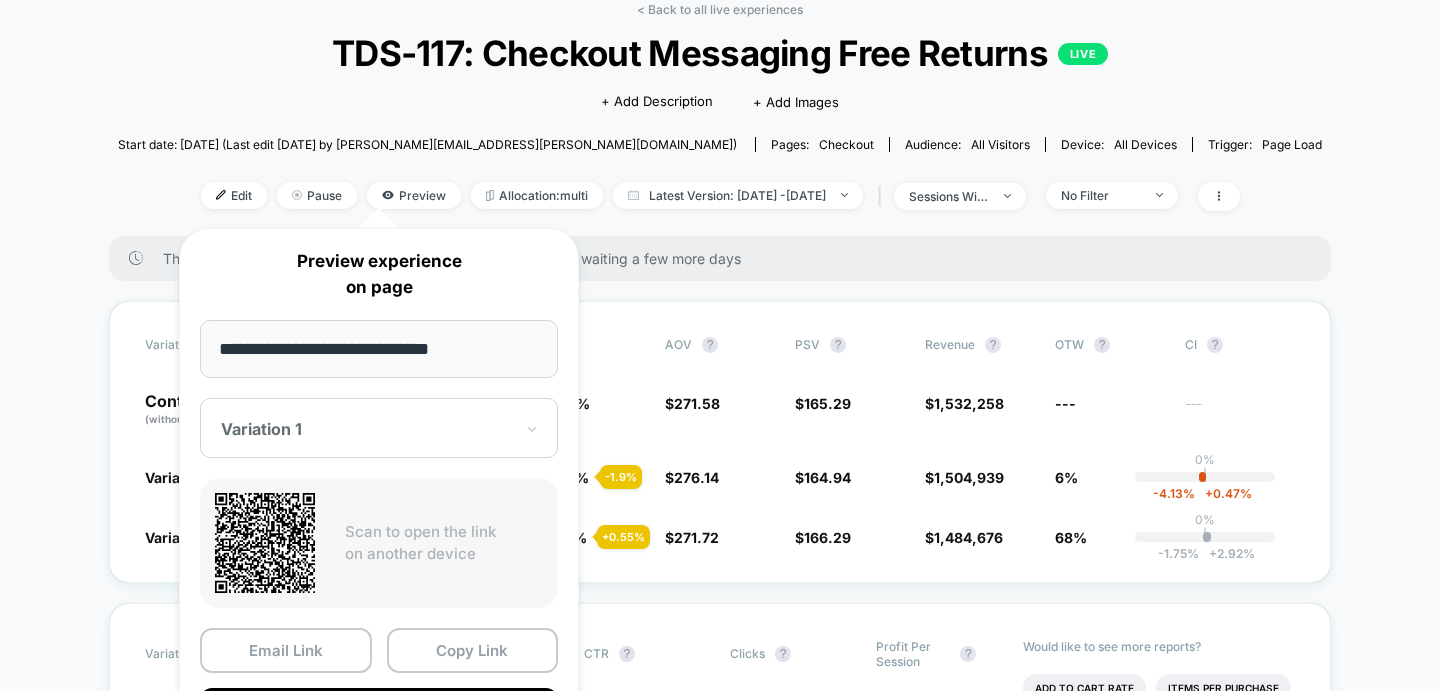 click on "< Back to all live experiences  TDS-117: Checkout Messaging Free Returns LIVE Click to edit experience details + Add Description + Add Images Start date: 7/25/2025 (Last edit 7/29/2025 by jennifer.karlson@meetdomaine.com) Pages: checkout Audience: All Visitors Device: all devices Trigger: Page Load Edit Pause  Preview Allocation:  multi Latest Version:     Jul 25, 2025    -    Jul 30, 2025 |   sessions with impression   No Filter There are still no statistically significant results. We recommend waiting a few more days Variation Sessions ? Transactions ? CR ? AOV ? PSV ? Revenue ? OTW ? CI ? Control (without changes) 9,270 5,642 60.86 % $ 271.58 $ 165.29 $ 1,532,258 --- --- Variation 1 9,124 - 1.6 % 5,450 - 1.9 % 59.73 % - 1.9 % $ 276.14 + 1.7 % $ 164.94 - 0.21 % $ 1,504,939 - 0.21 % 6% 0% | -4.13 % + 0.47 % Variation 2 8,928 - 3.7 % 5,464 + 0.55 % 61.20 % + 0.55 % $ 271.72 + 0.05 % $ 166.29 + 0.61 % $ 1,484,676 + 0.61 % 68% 0% | -1.75 % + 2.92 % Variation Profit ? Revenue From Clicks ? CTR ? Clicks ? ? $ $ 0" at bounding box center [720, 3529] 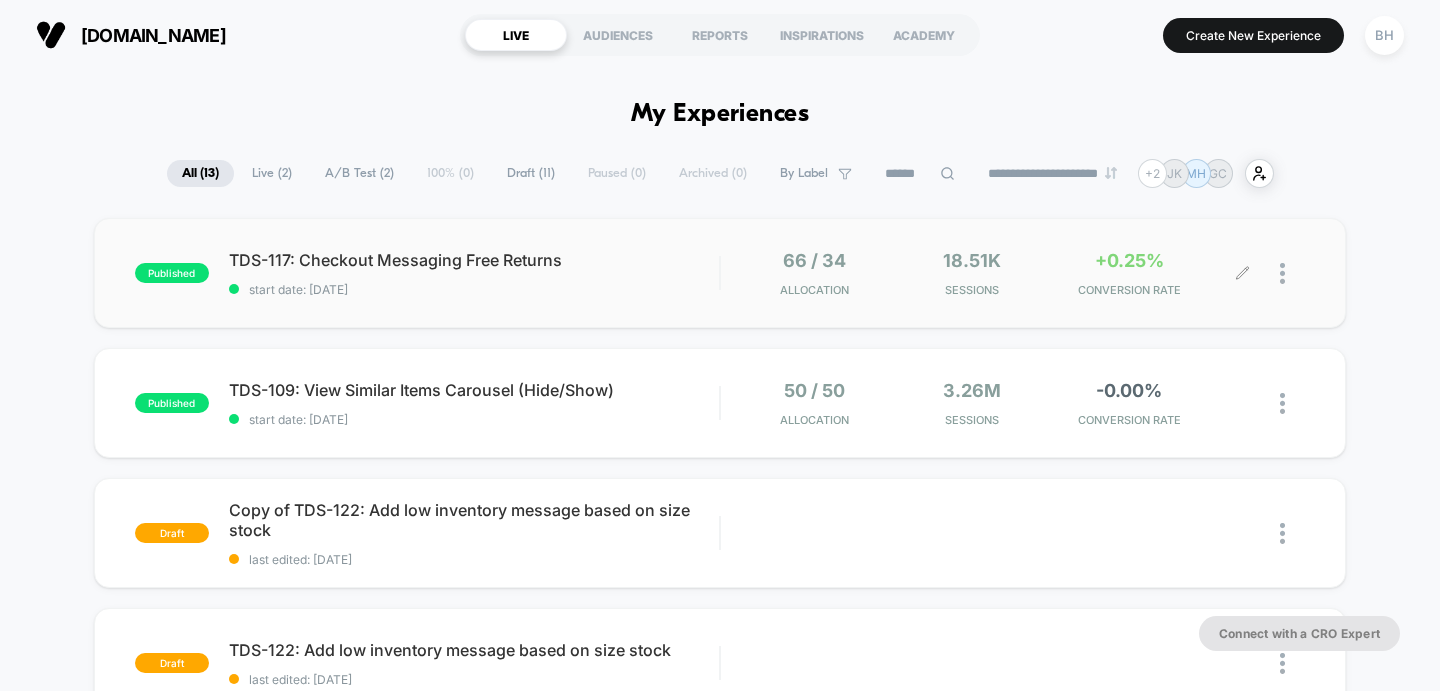 click at bounding box center (1292, 273) 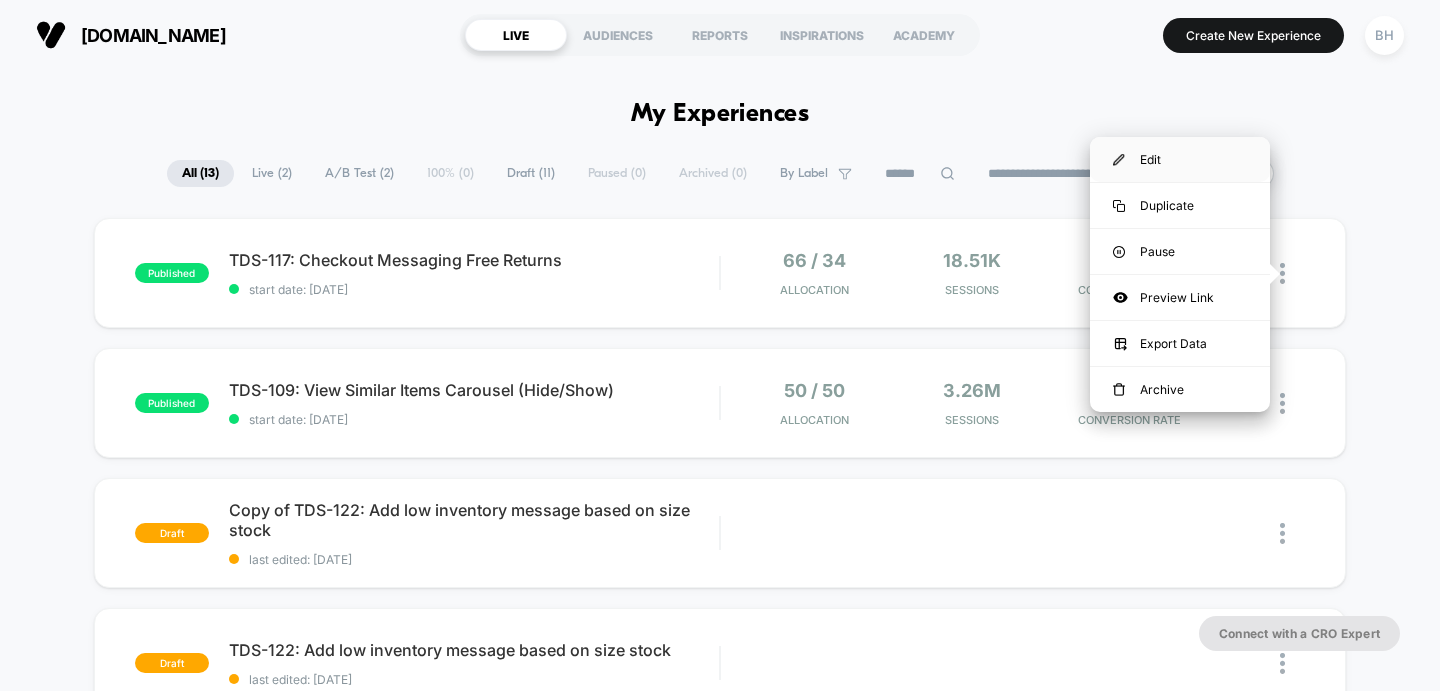 click on "Edit" at bounding box center [1180, 159] 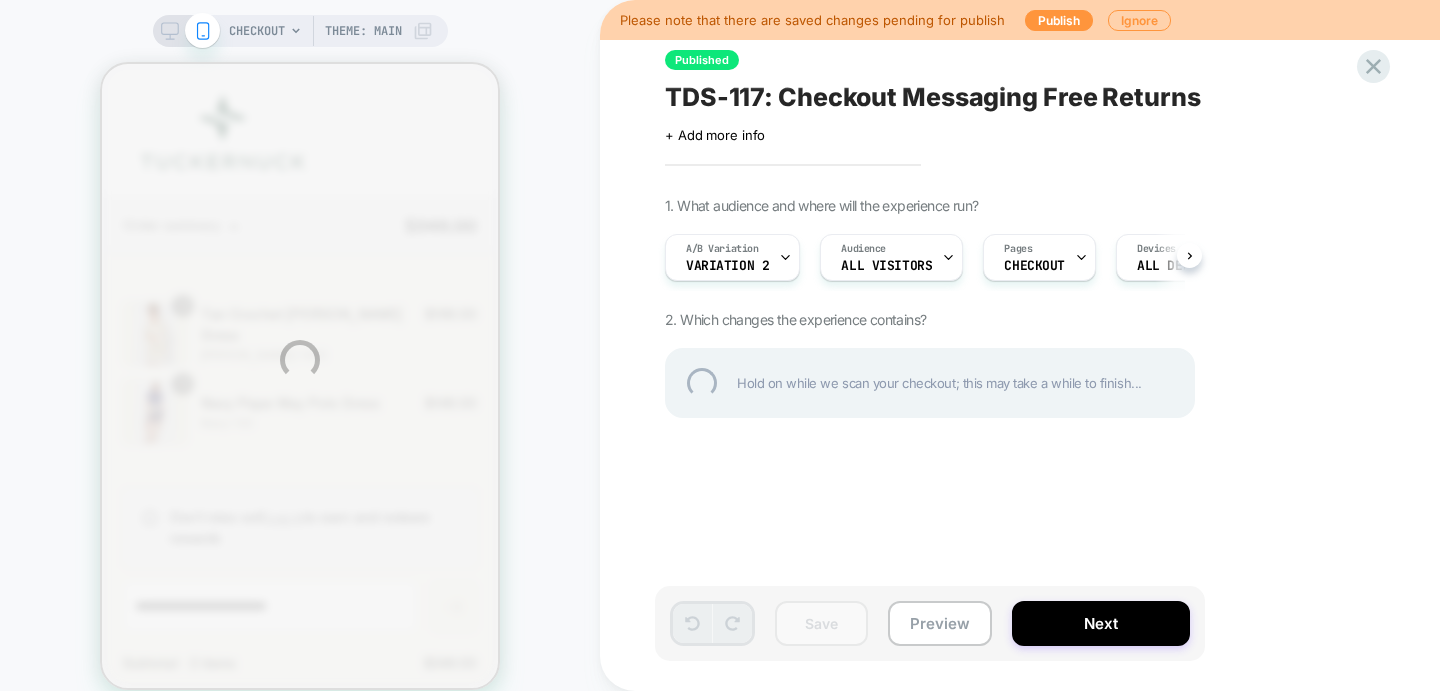 scroll, scrollTop: 0, scrollLeft: 0, axis: both 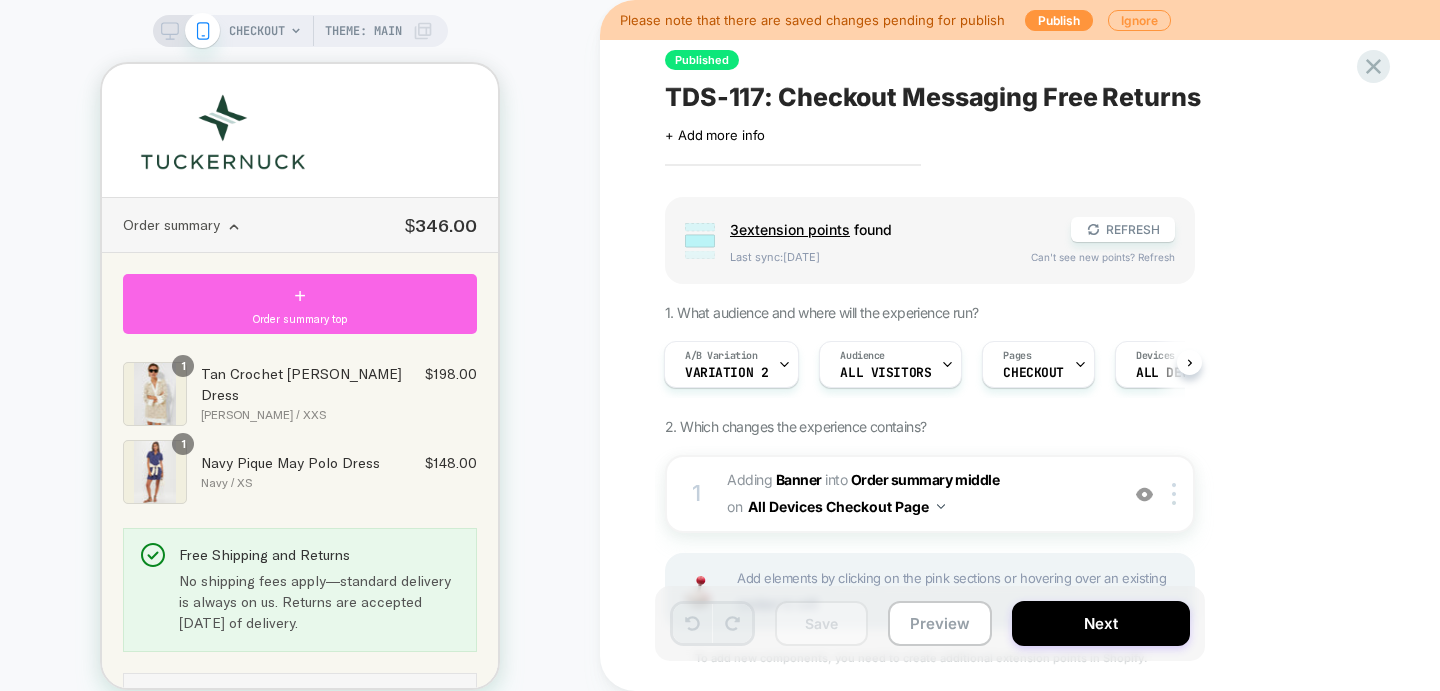 click 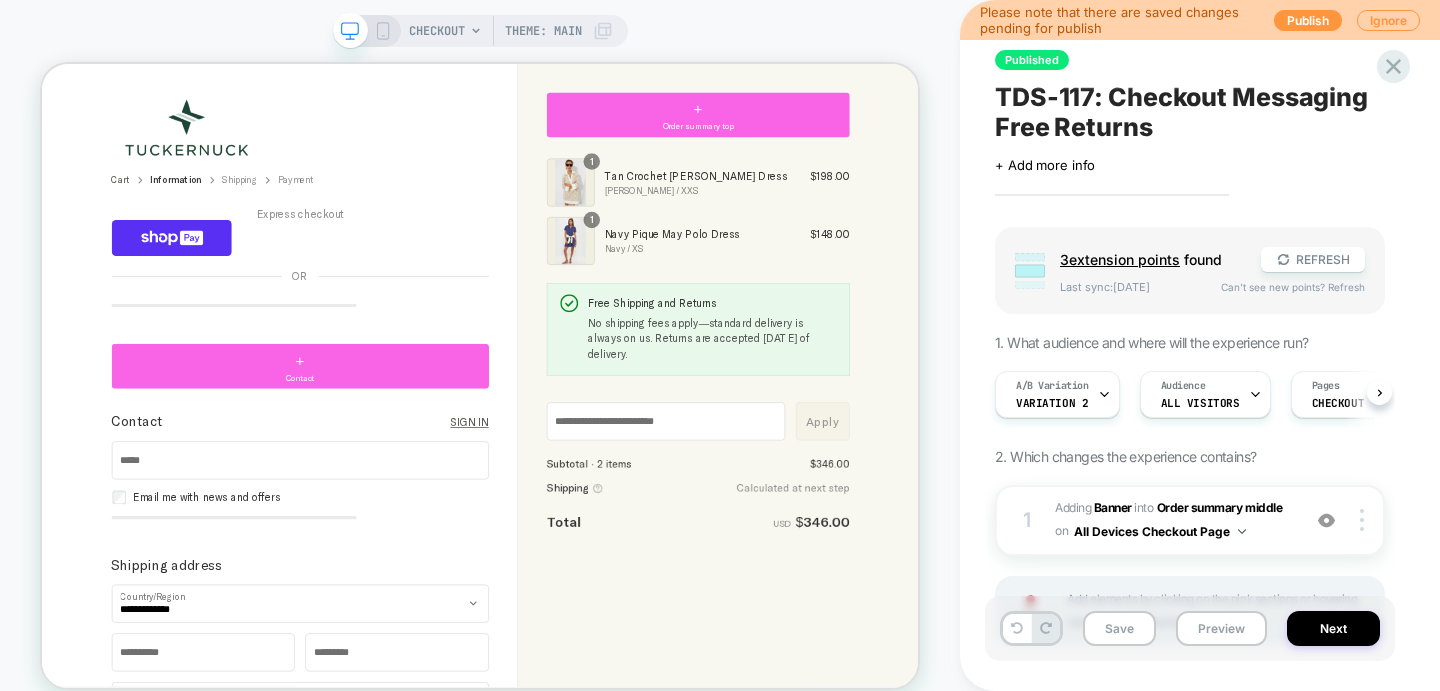 scroll, scrollTop: 0, scrollLeft: 1, axis: horizontal 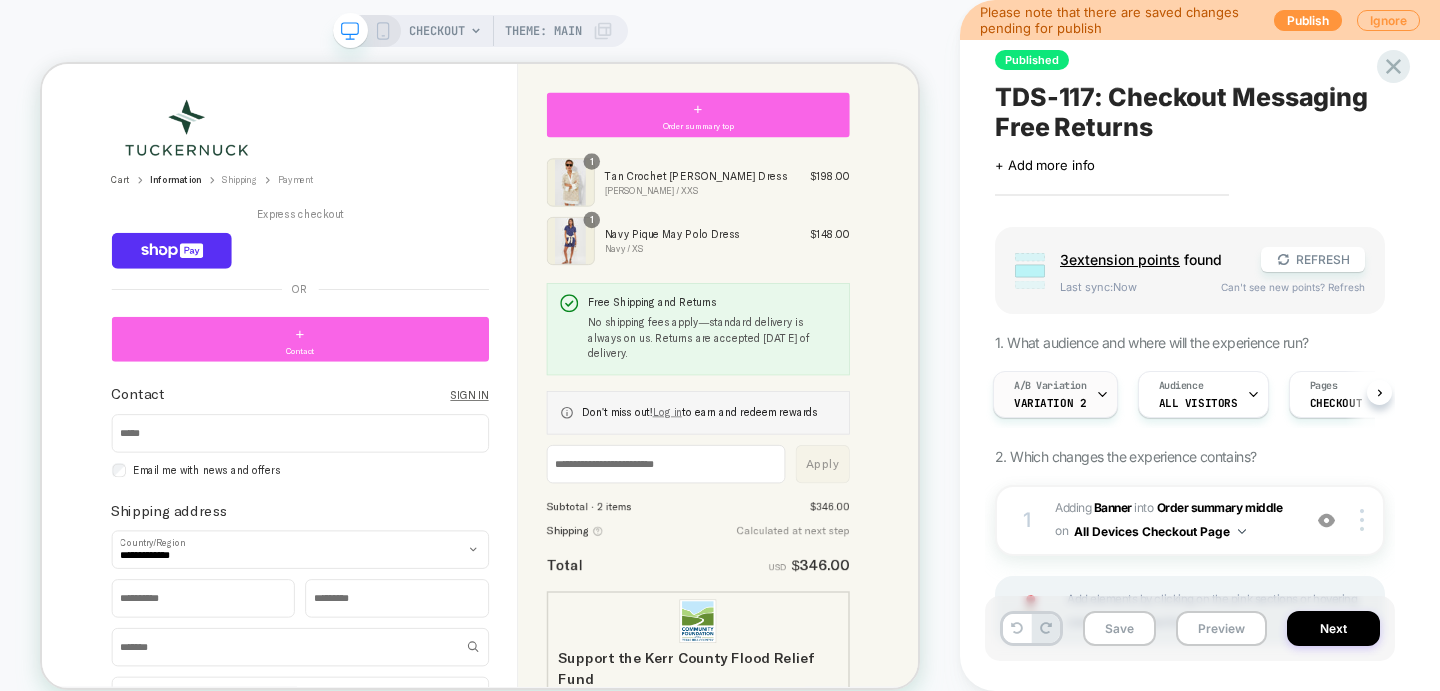 click on "A/B Variation Variation 2" at bounding box center [1050, 394] 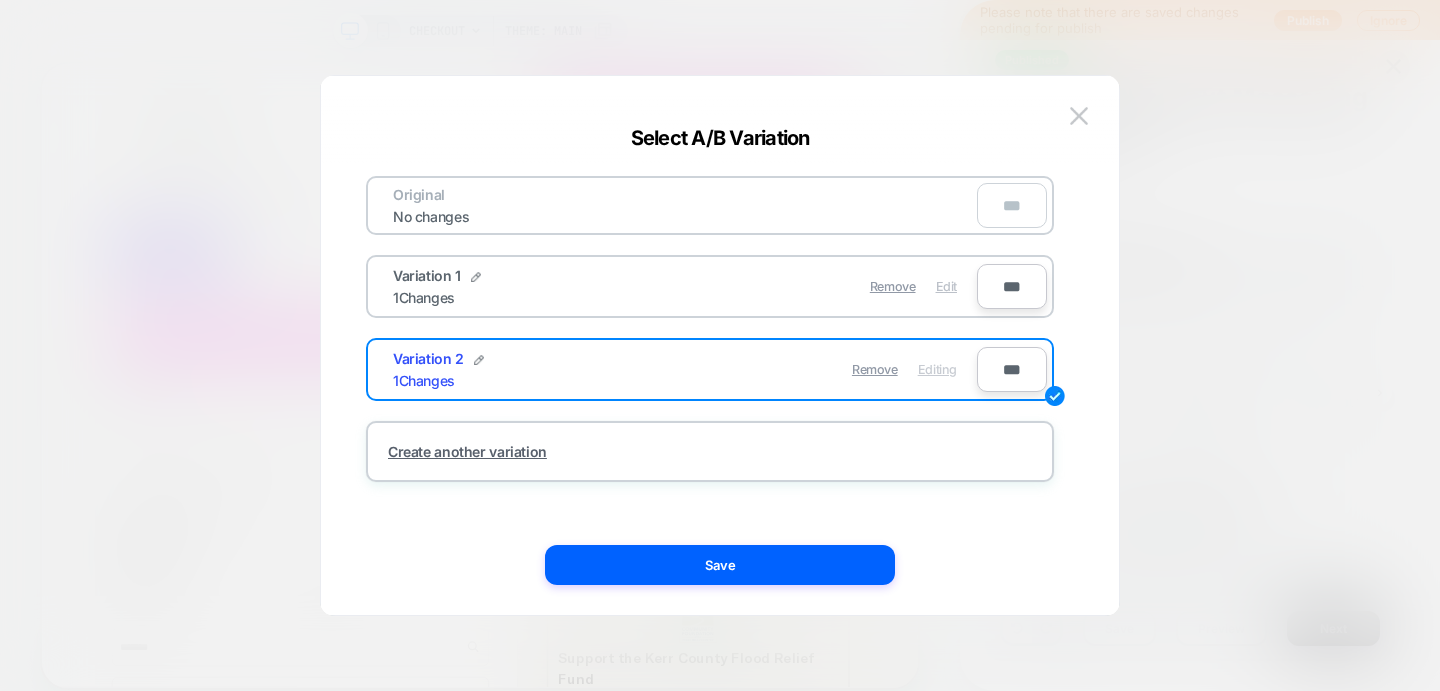 click on "Edit" at bounding box center (946, 286) 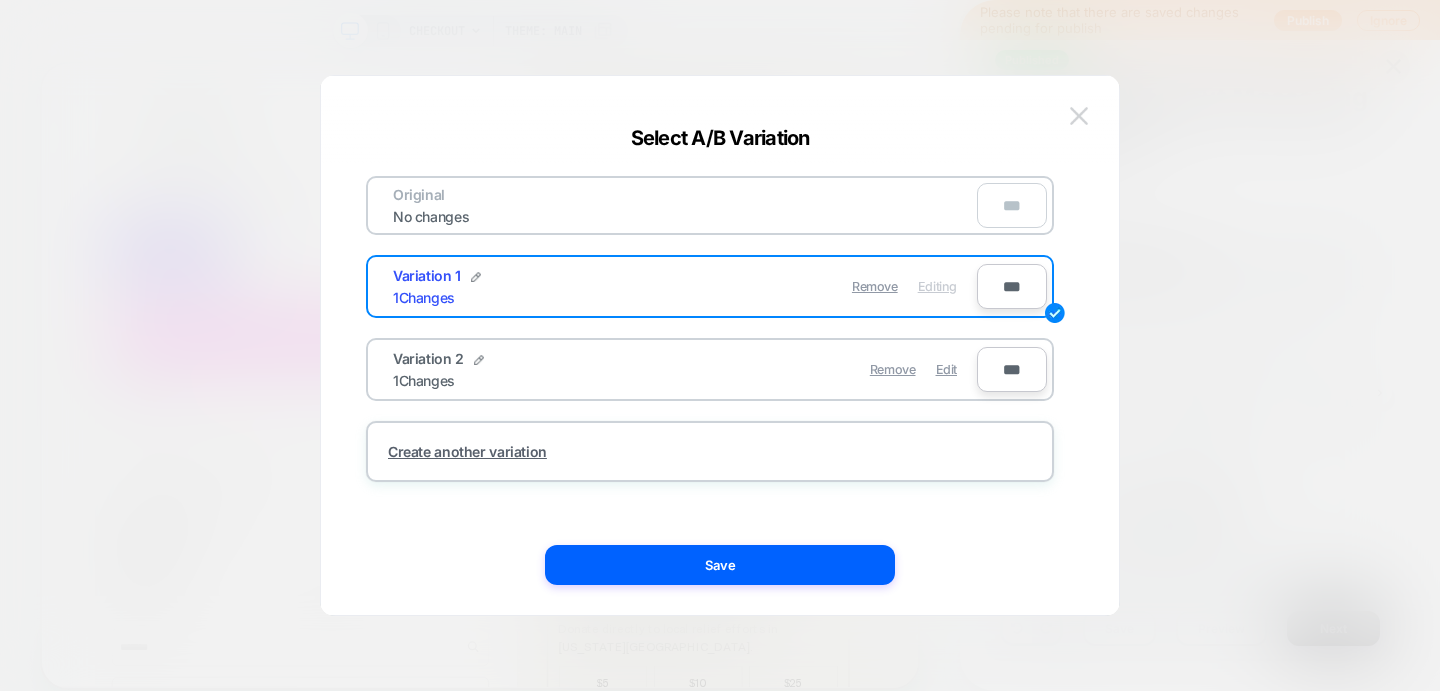 click at bounding box center (1079, 115) 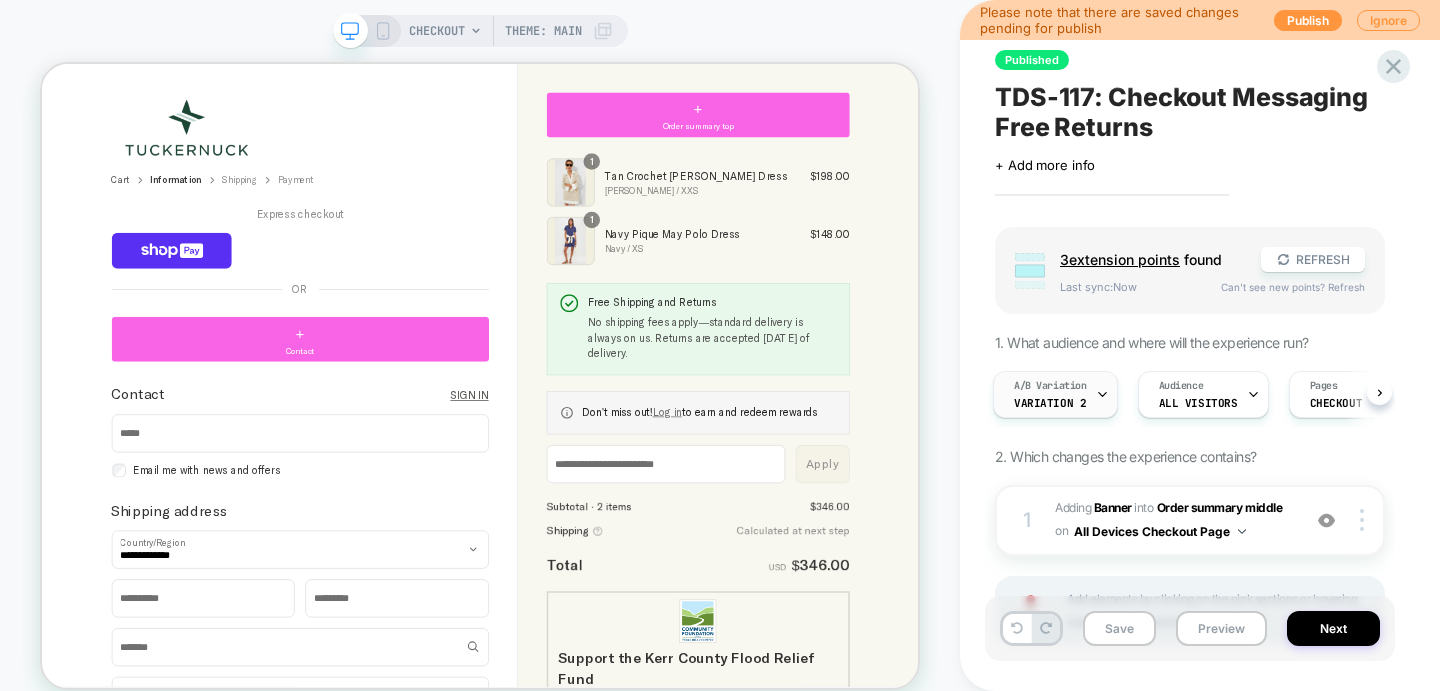 click on "A/B Variation Variation 2" at bounding box center [1050, 394] 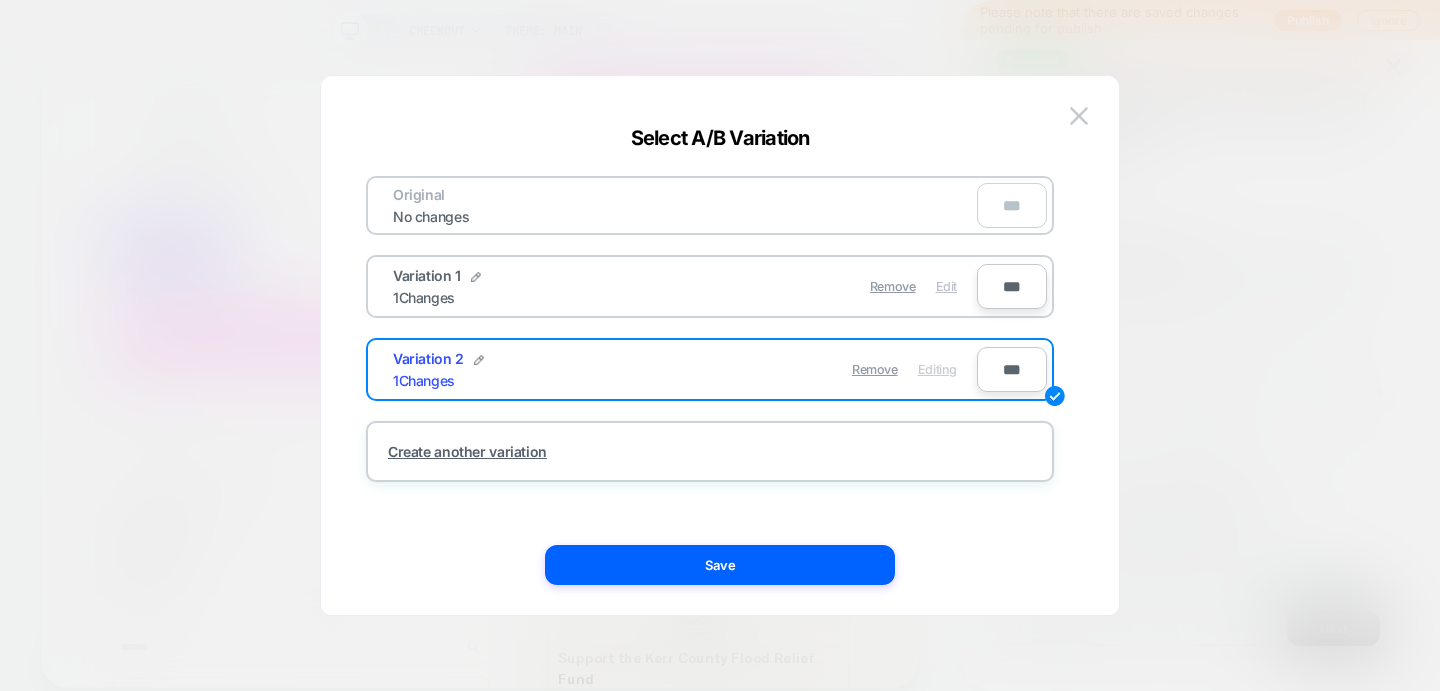 click on "Edit" at bounding box center (946, 286) 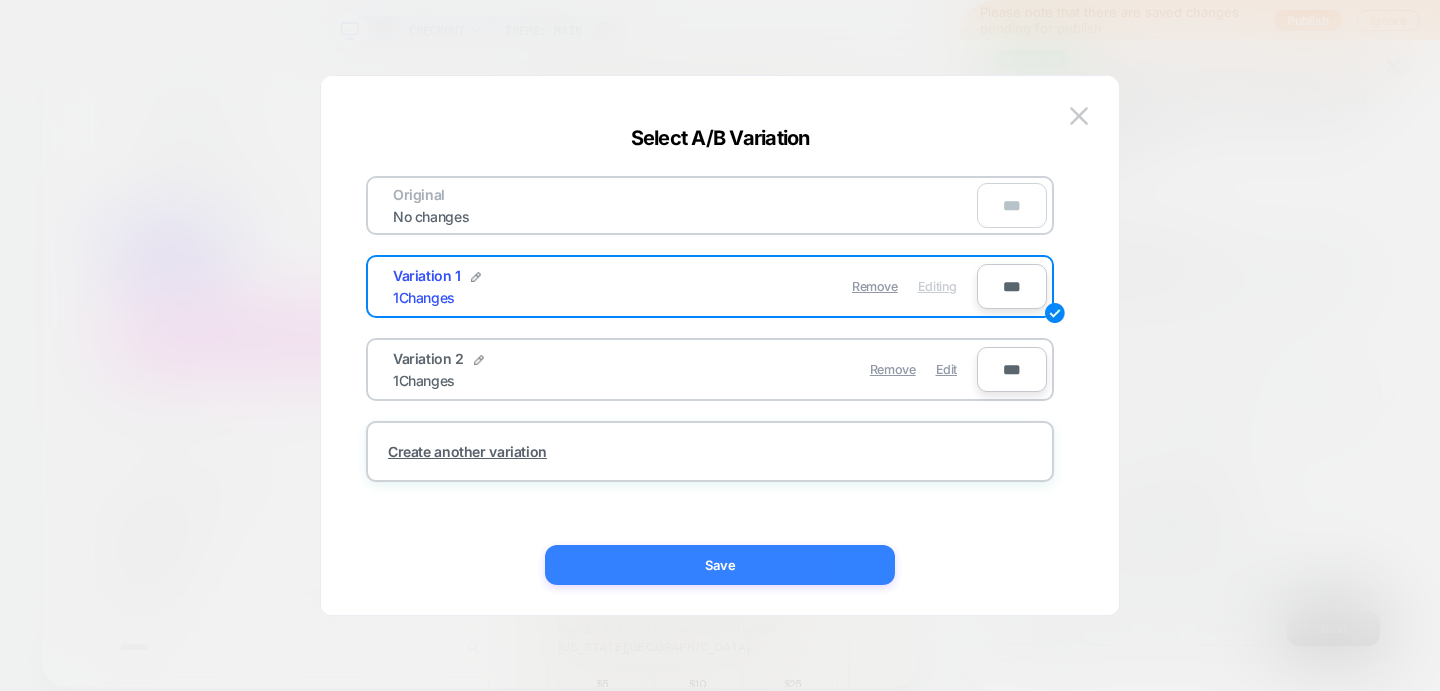 click on "Save" at bounding box center [720, 565] 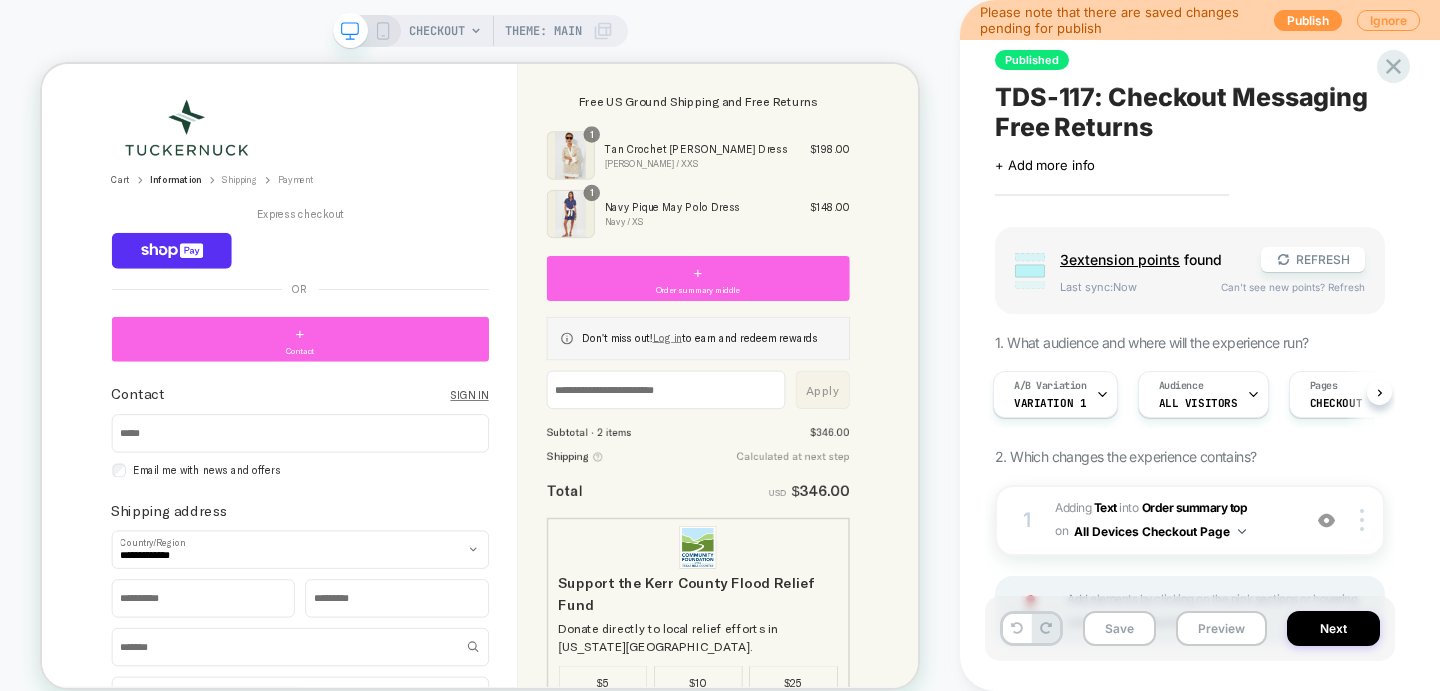 click on "Order summary Free US Ground Shipping and Free Returns Shopping cart Product image Description Quantity Price Quantity 1 Tan Crochet Collier Dress Tan Crochet / XXS 1 $198.00 Quantity 1 Navy Pique May Polo Dress Navy / XS 1 $148.00 Scroll for more items Free Shipping and Returns No shipping fees apply—standard delivery is always on us.
Returns are accepted within 21 days of delivery. + Order summary middle Discount code or gift card Don't miss out!  Log in  to earn and redeem rewards Discount code or gift card Apply Submit Cost summary Item Value Subtotal · 2 items $346.00 Shipping Calculated at next step Total USD $346.00     Support the Kerr County Flood Relief Fund Donate directly to local relief efforts in Texas Hill Country. $5 $10 $25 Learn More" at bounding box center [917, 531] 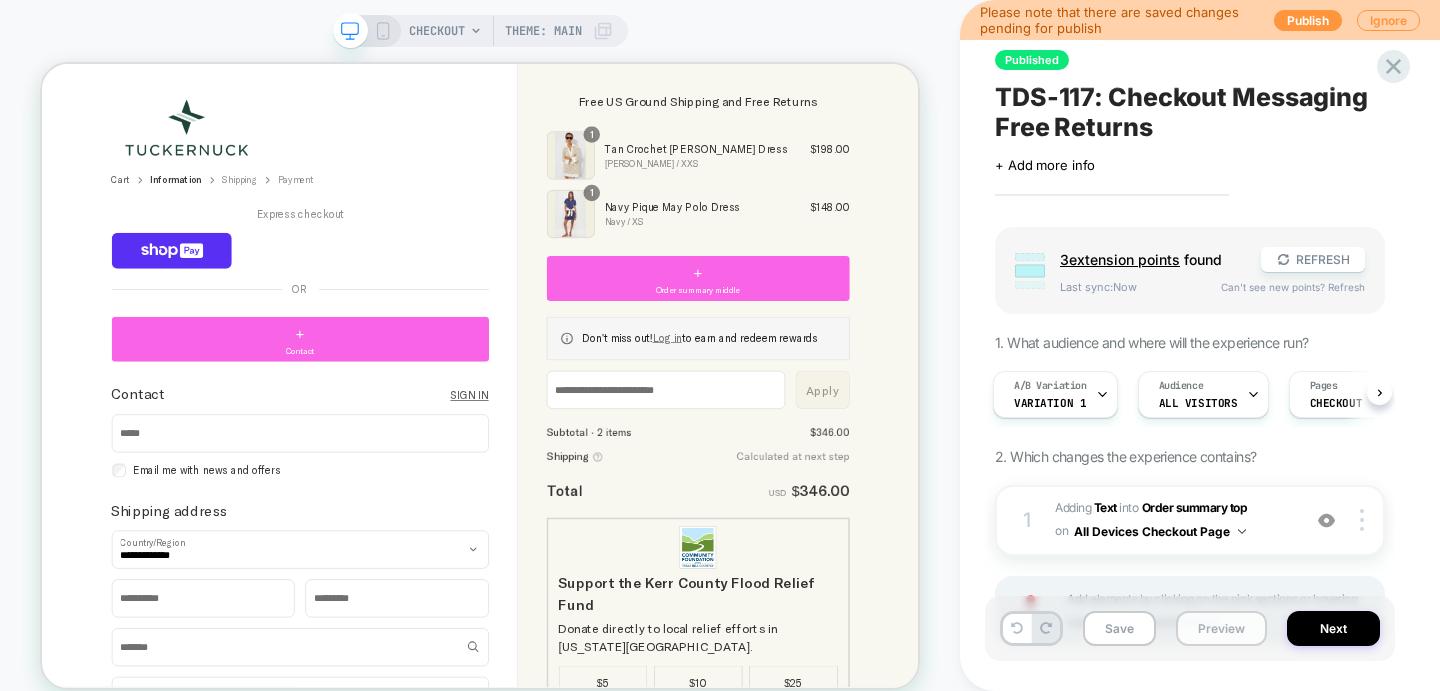 click on "Preview" at bounding box center (1221, 628) 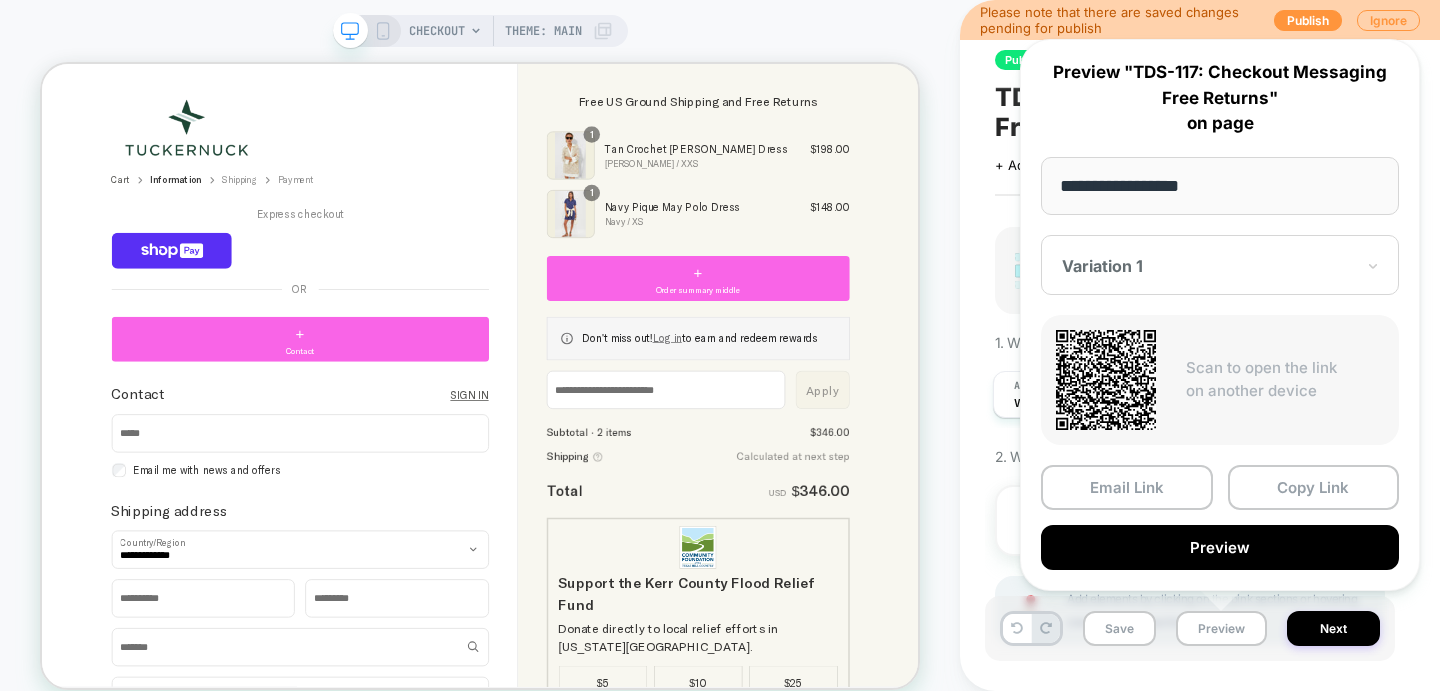 click on "Preview   "TDS-117: Checkout Messaging Free Returns" on page" at bounding box center (1220, 98) 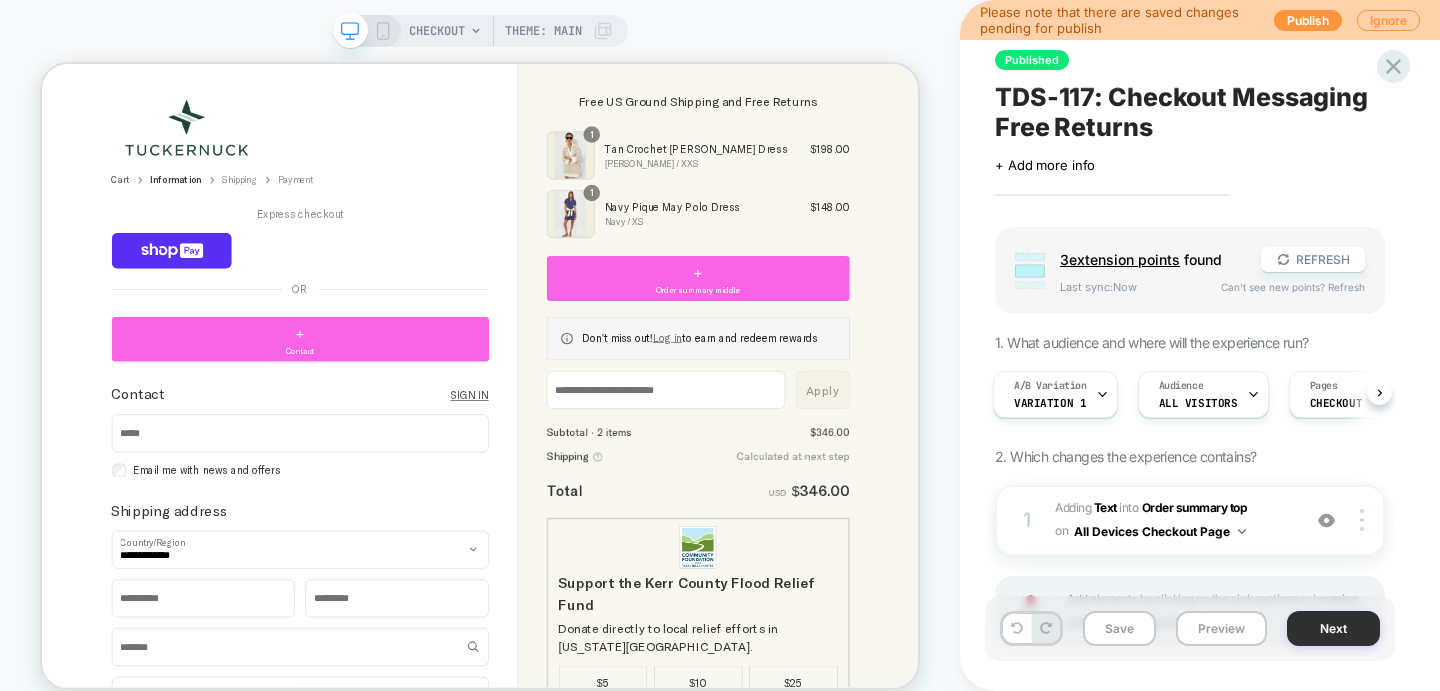 click on "Next" at bounding box center [1333, 628] 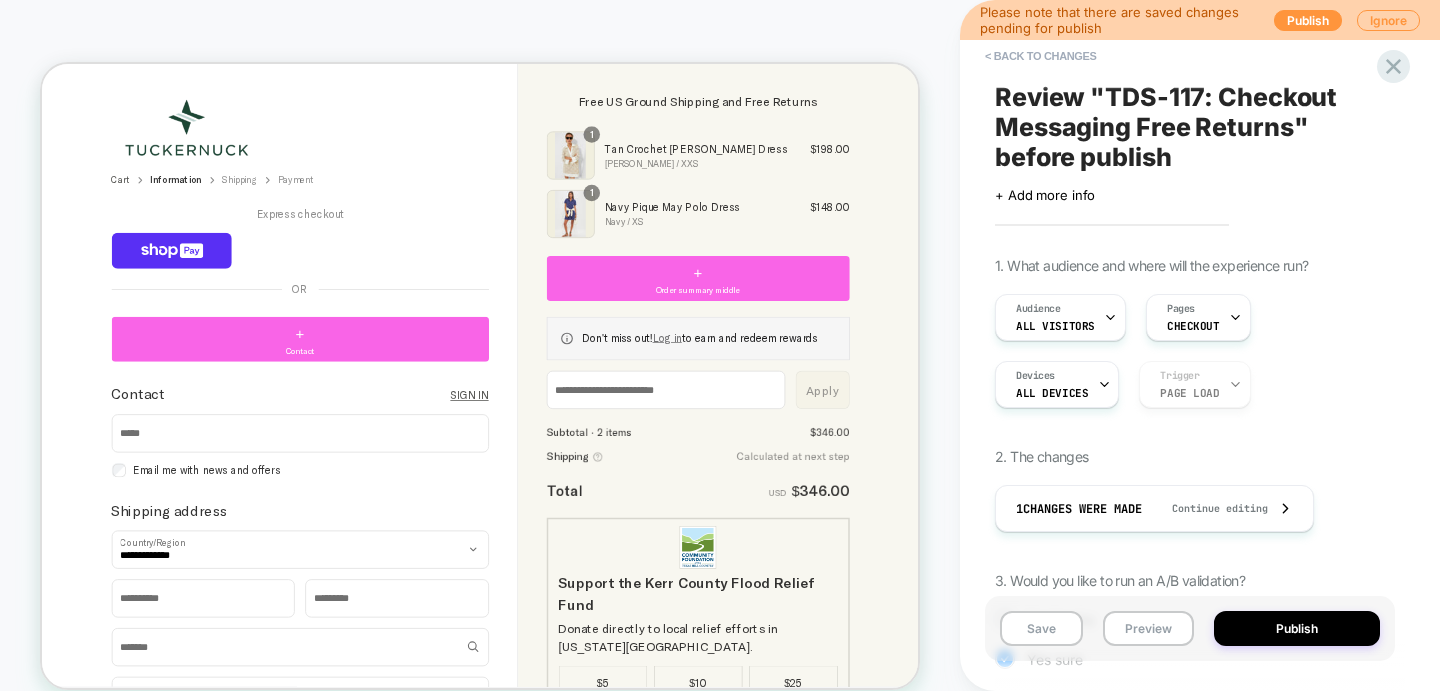 scroll, scrollTop: 0, scrollLeft: 2, axis: horizontal 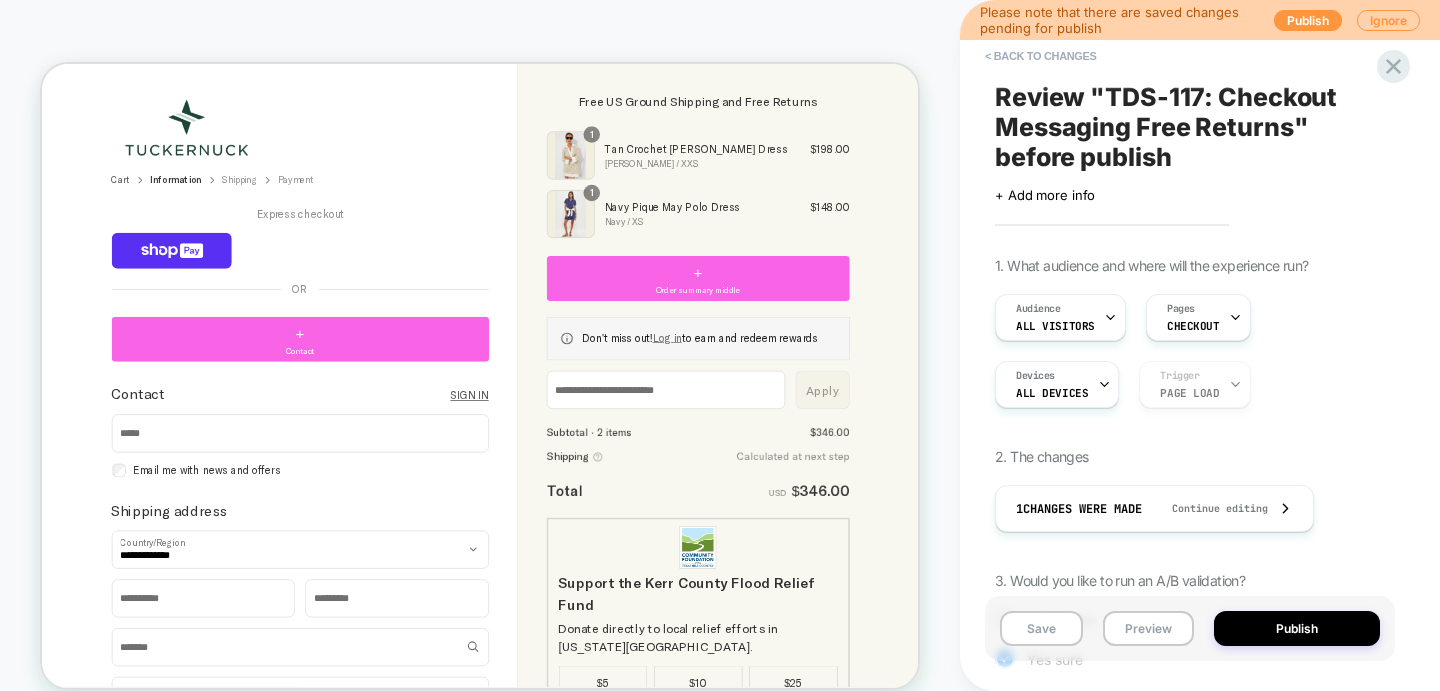 drag, startPoint x: 1156, startPoint y: 328, endPoint x: 1462, endPoint y: 200, distance: 331.69263 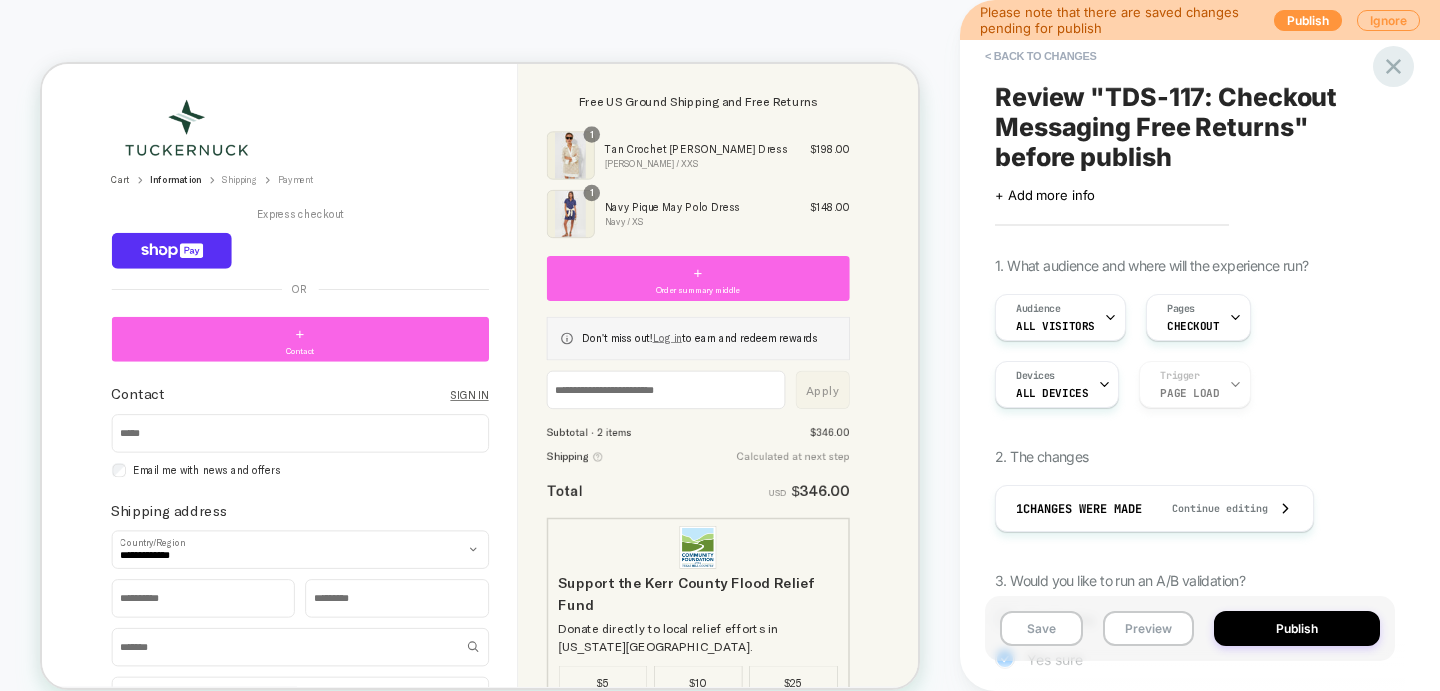 click 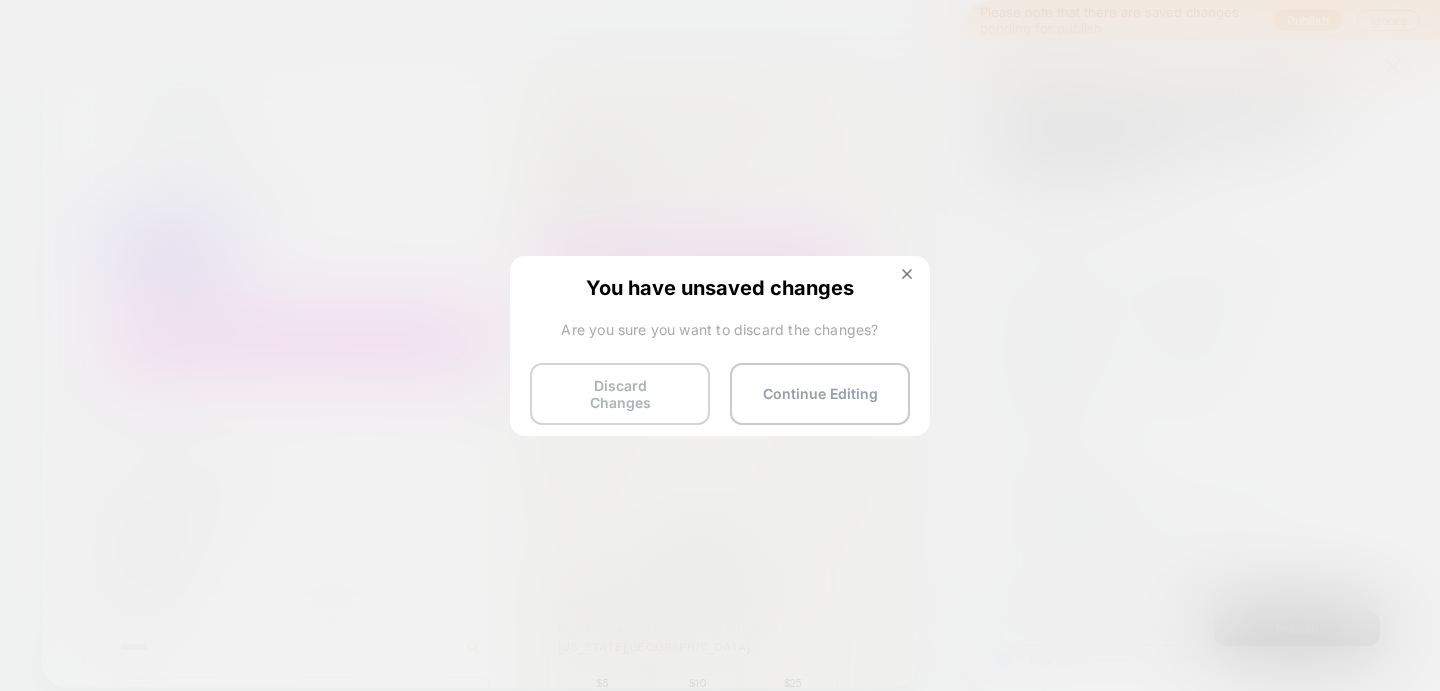 click on "Discard Changes" at bounding box center (620, 394) 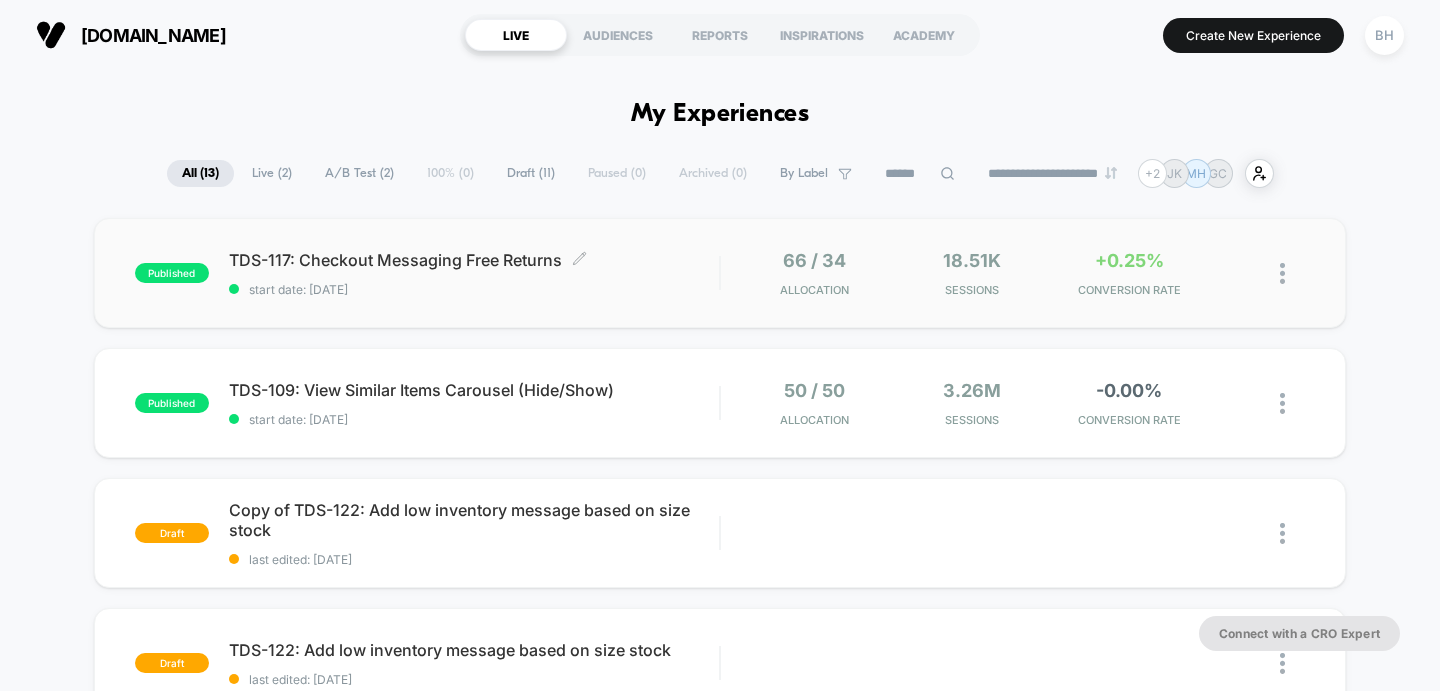 click on "TDS-117: Checkout Messaging Free Returns Click to edit experience details" at bounding box center (474, 260) 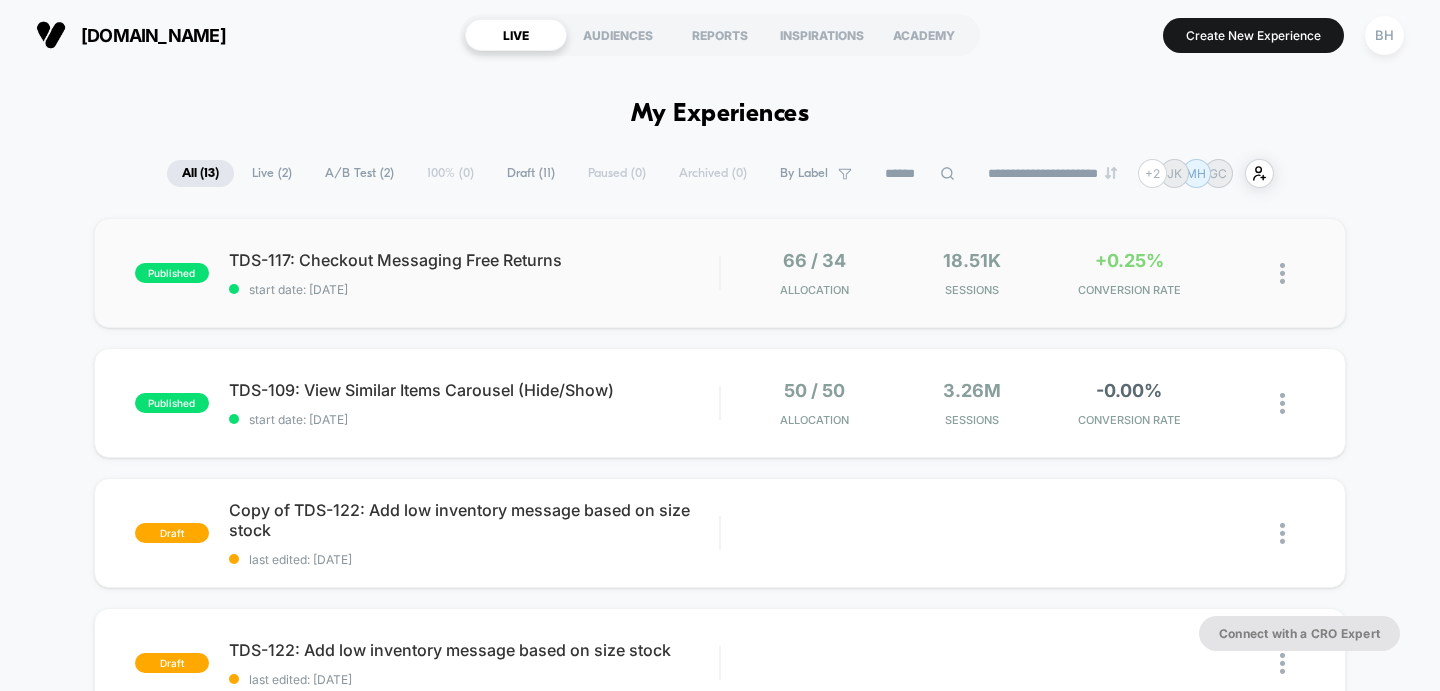 click at bounding box center (1282, 273) 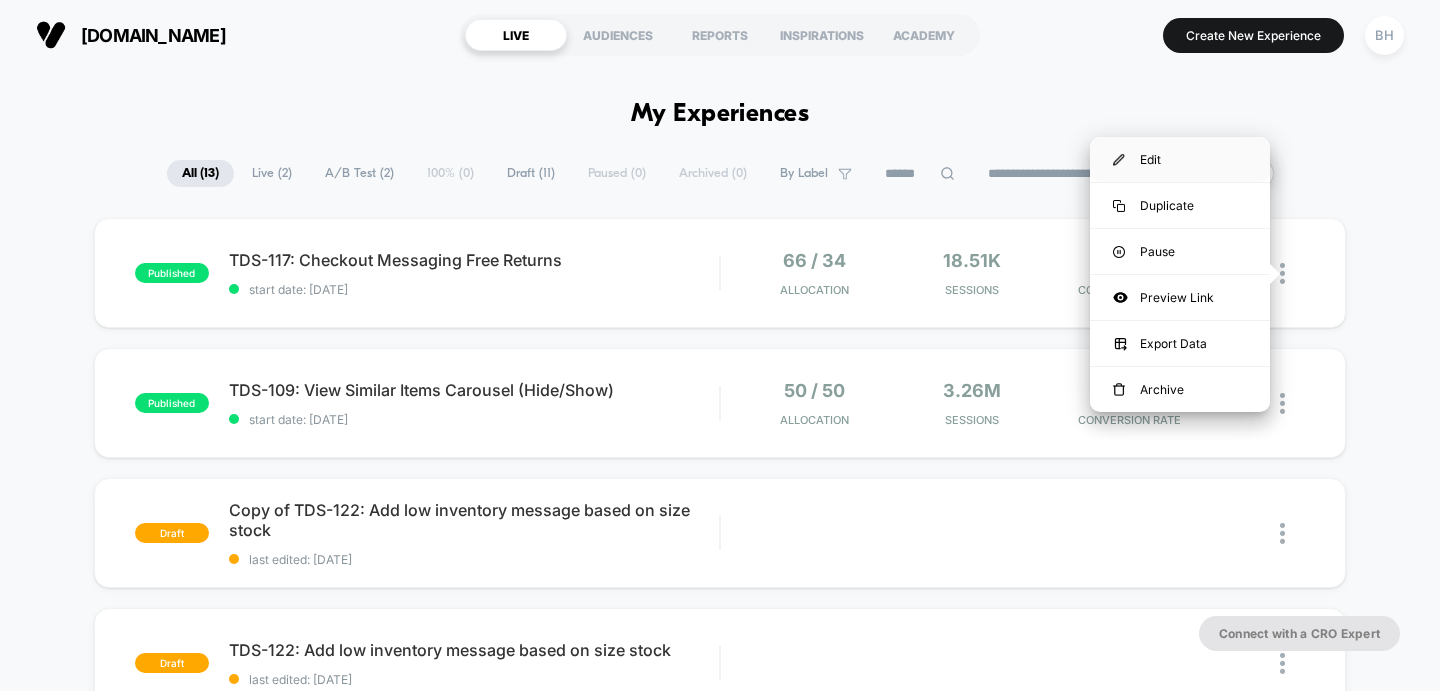 click on "Edit" at bounding box center (1180, 159) 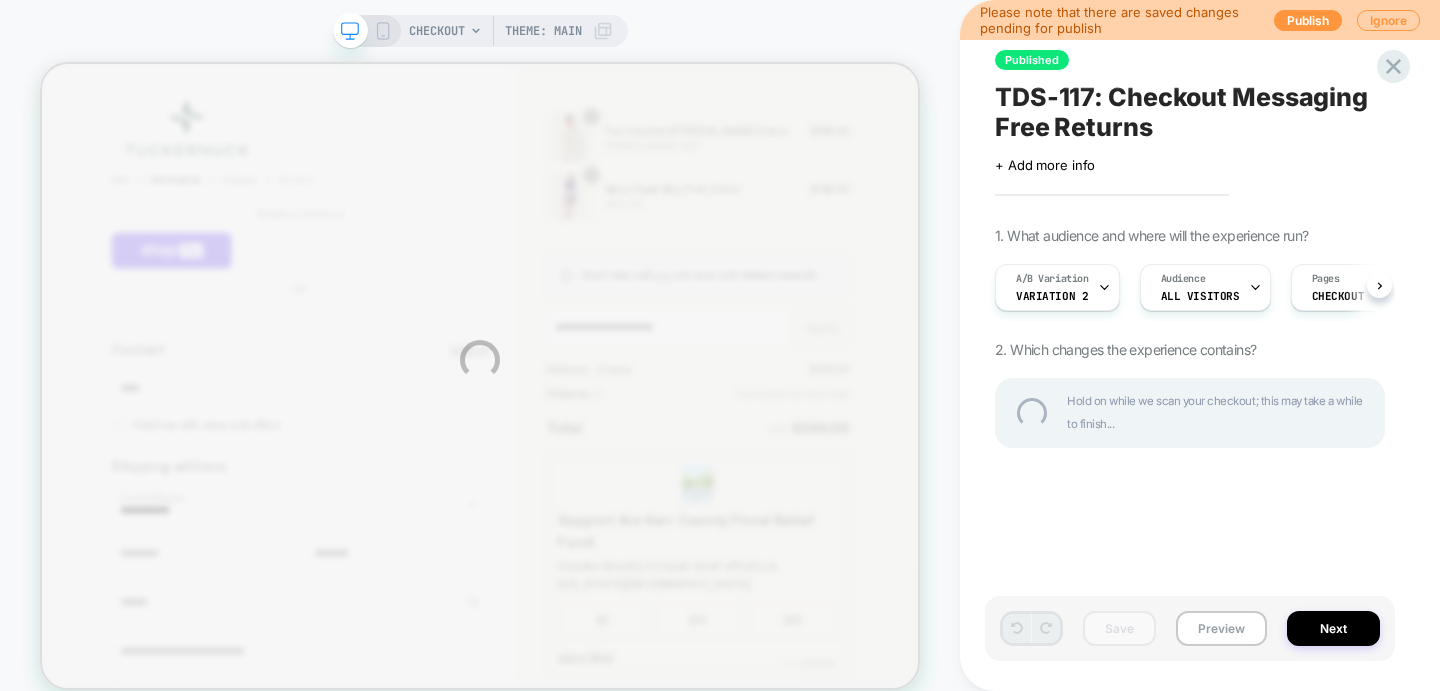 scroll, scrollTop: 0, scrollLeft: 0, axis: both 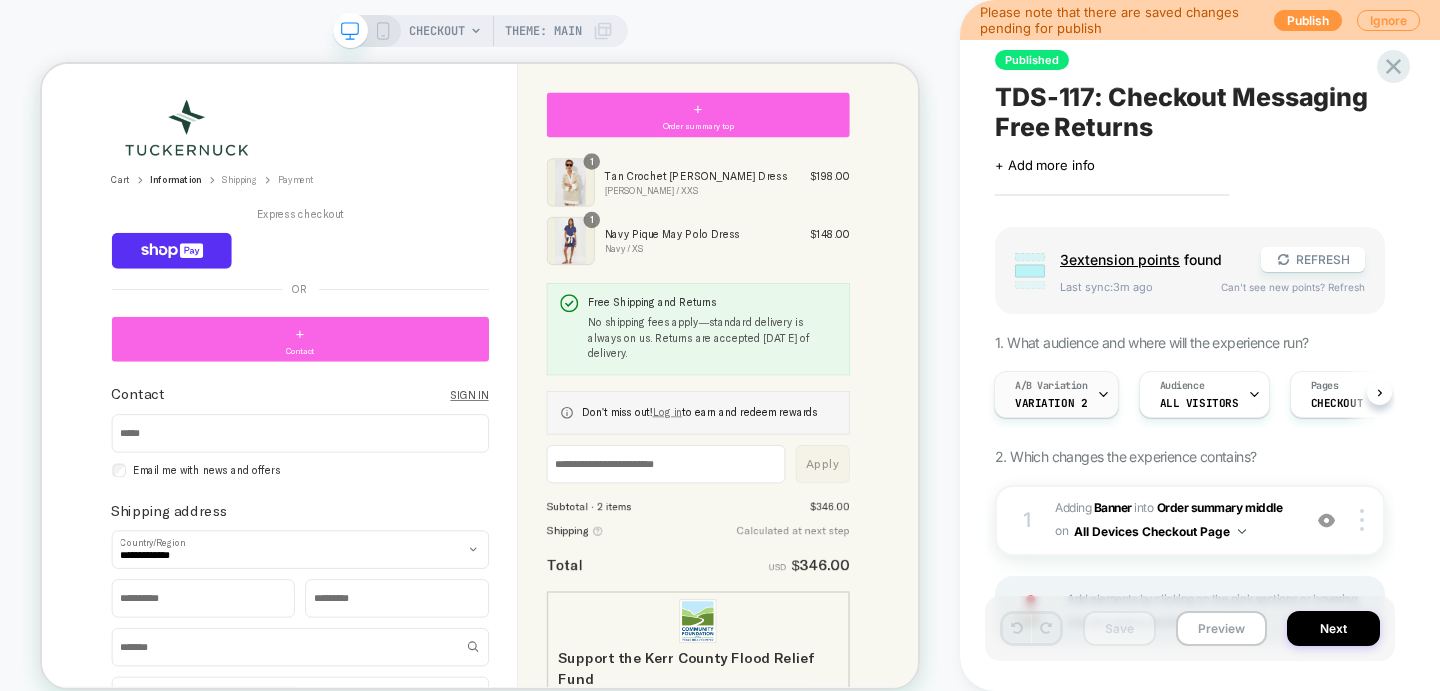 click on "A/B Variation Variation 2" at bounding box center (1056, 394) 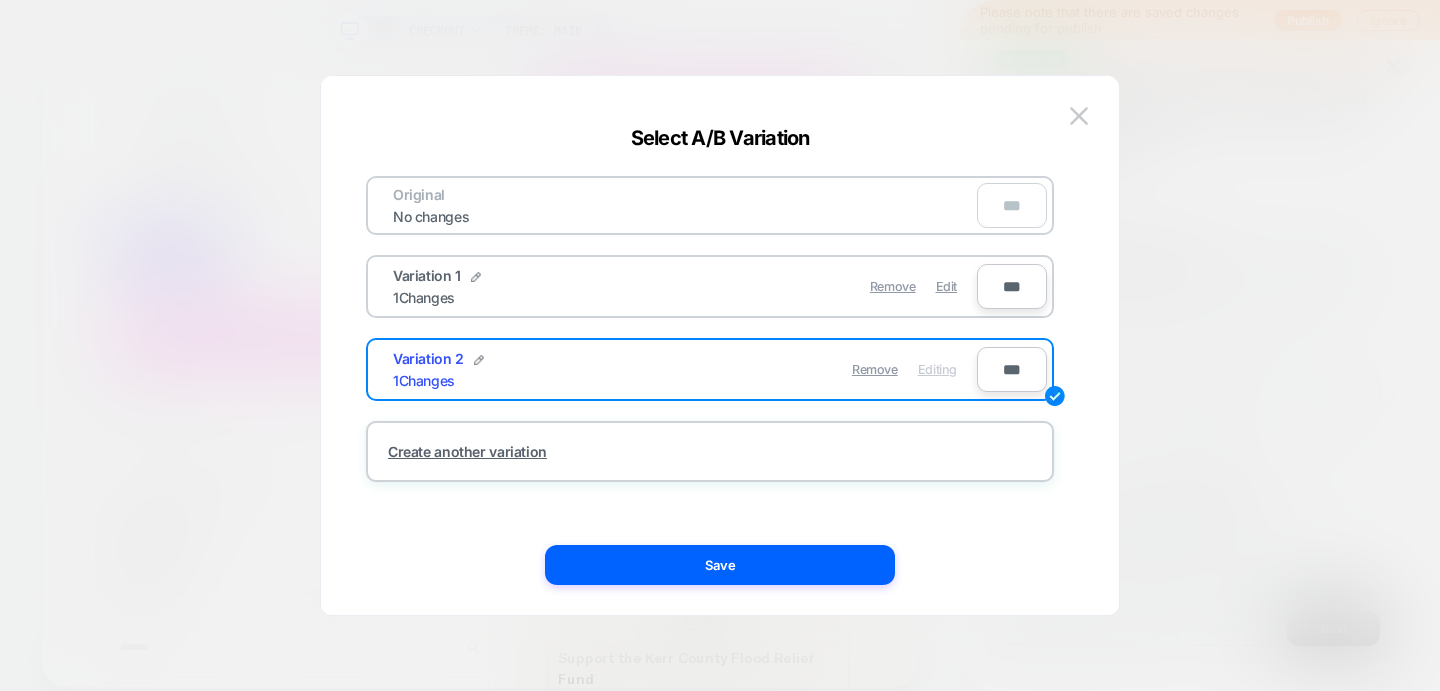 click on "Remove Edit" at bounding box center [826, 286] 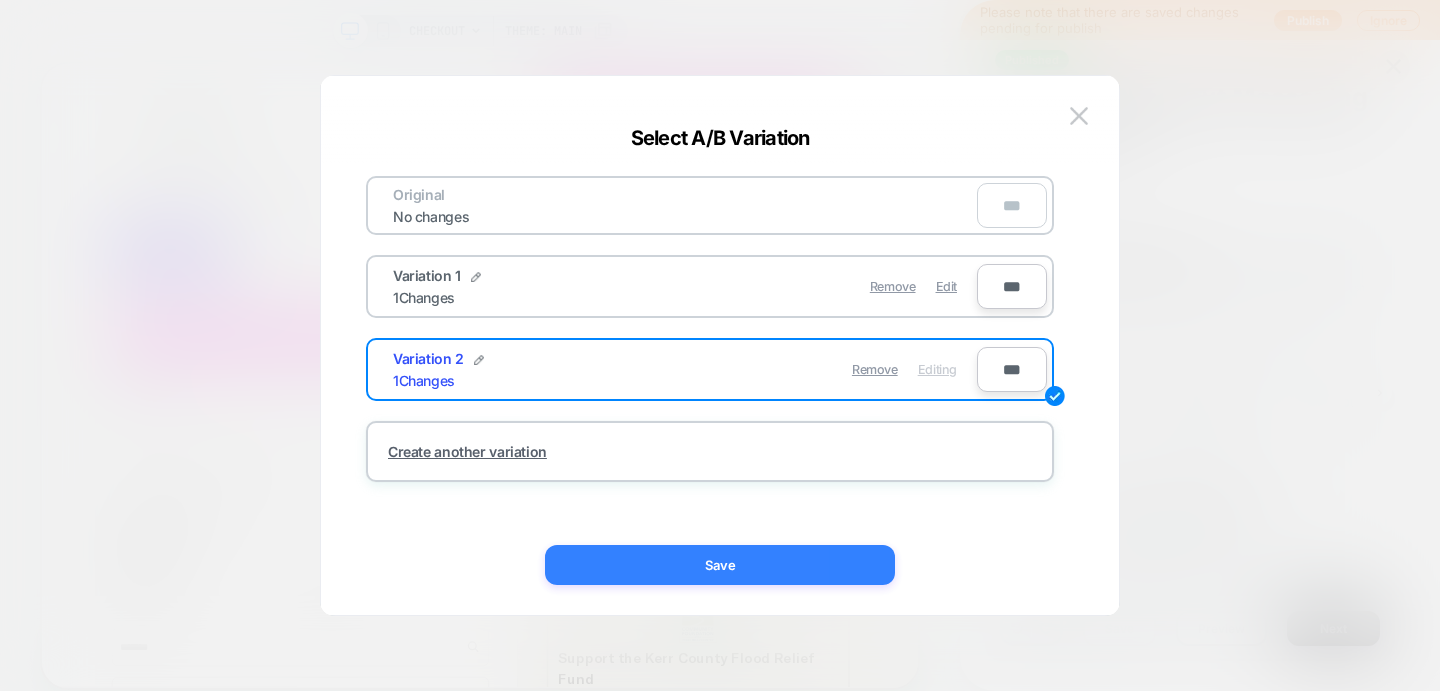drag, startPoint x: 938, startPoint y: 289, endPoint x: 787, endPoint y: 572, distance: 320.7647 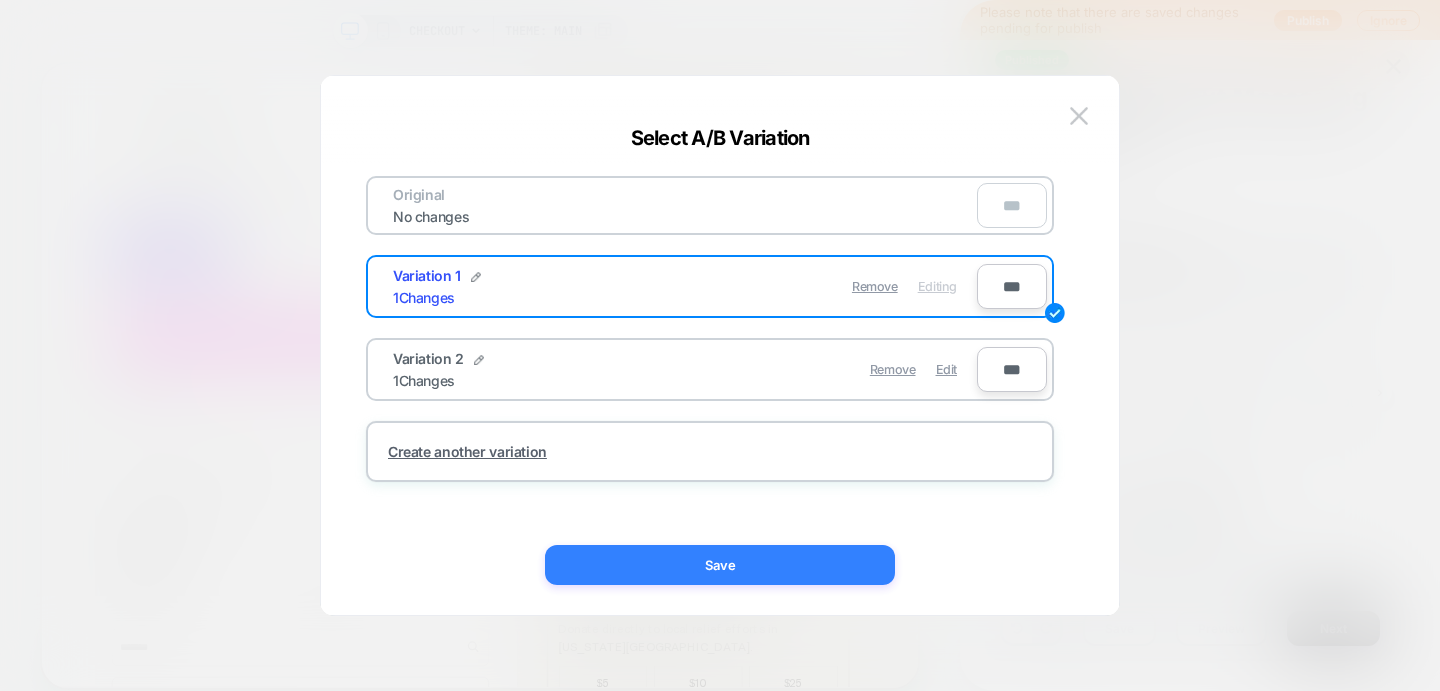 click on "Save" at bounding box center (720, 565) 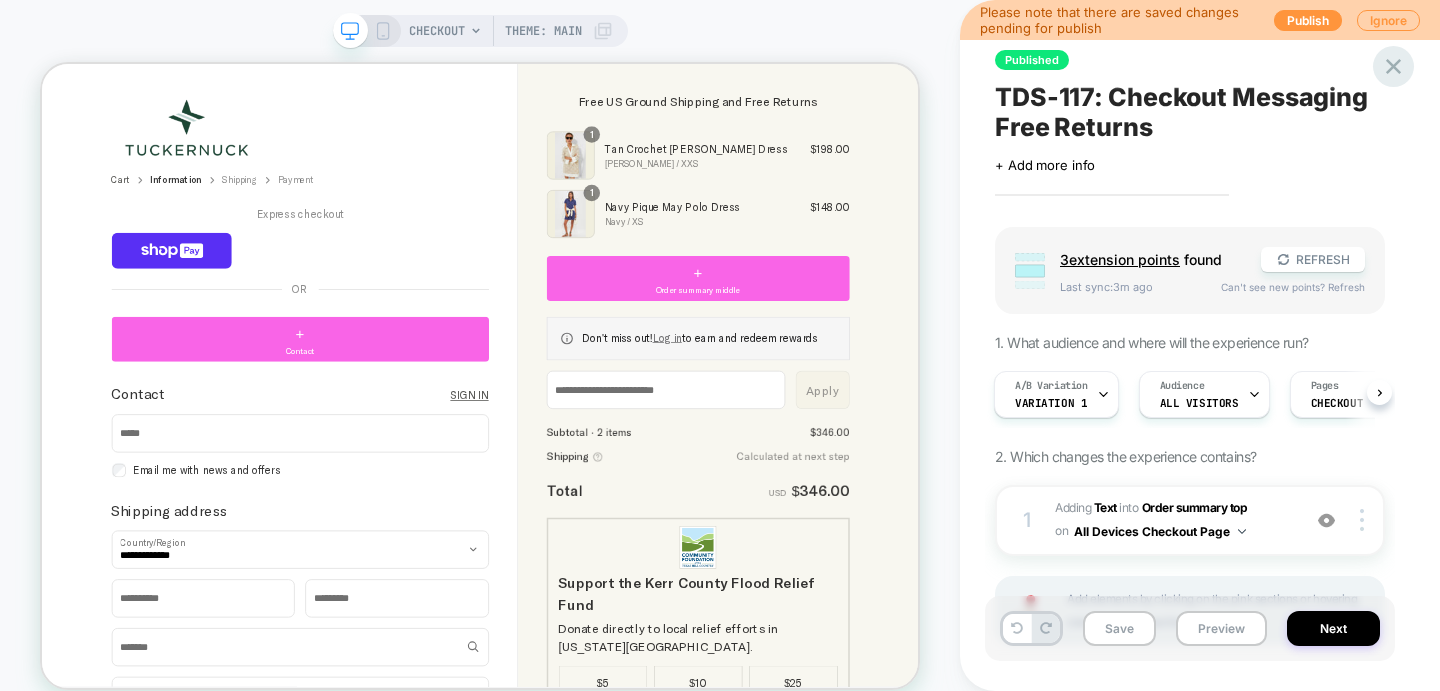 click 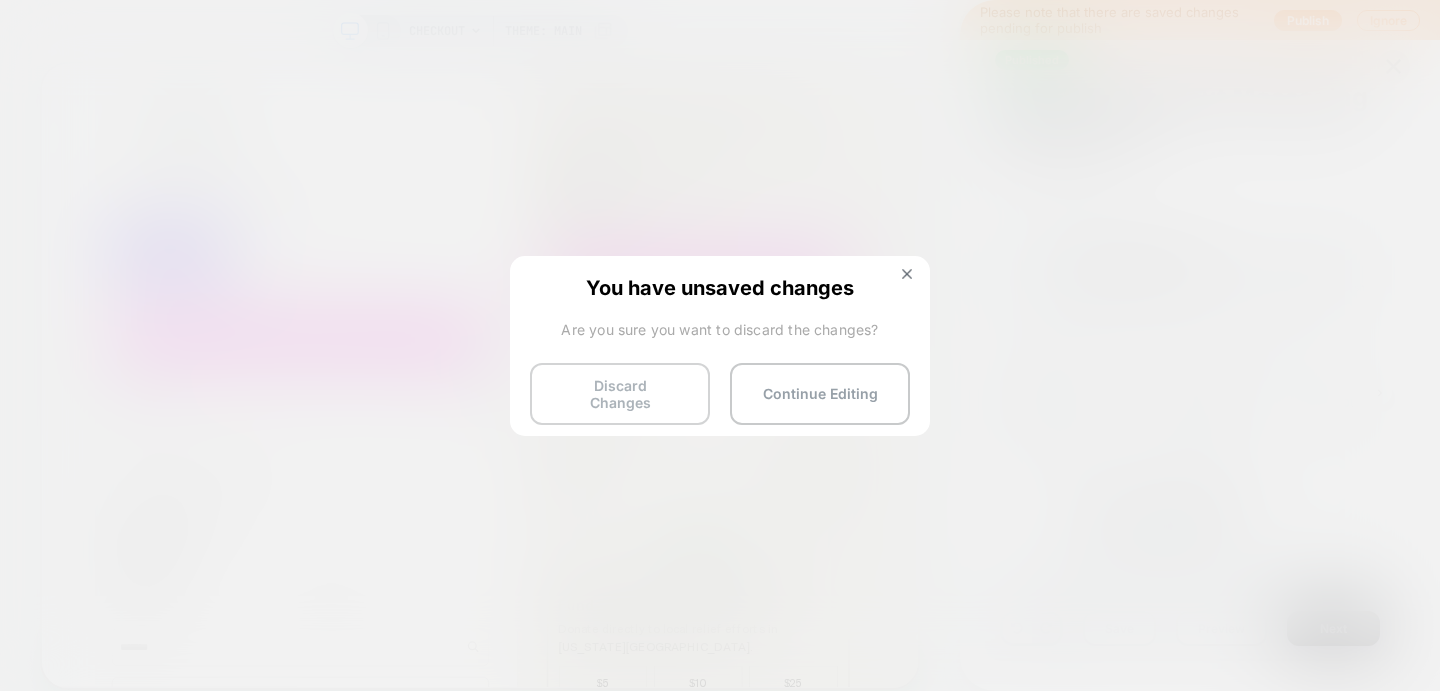 click on "Discard Changes" at bounding box center [620, 394] 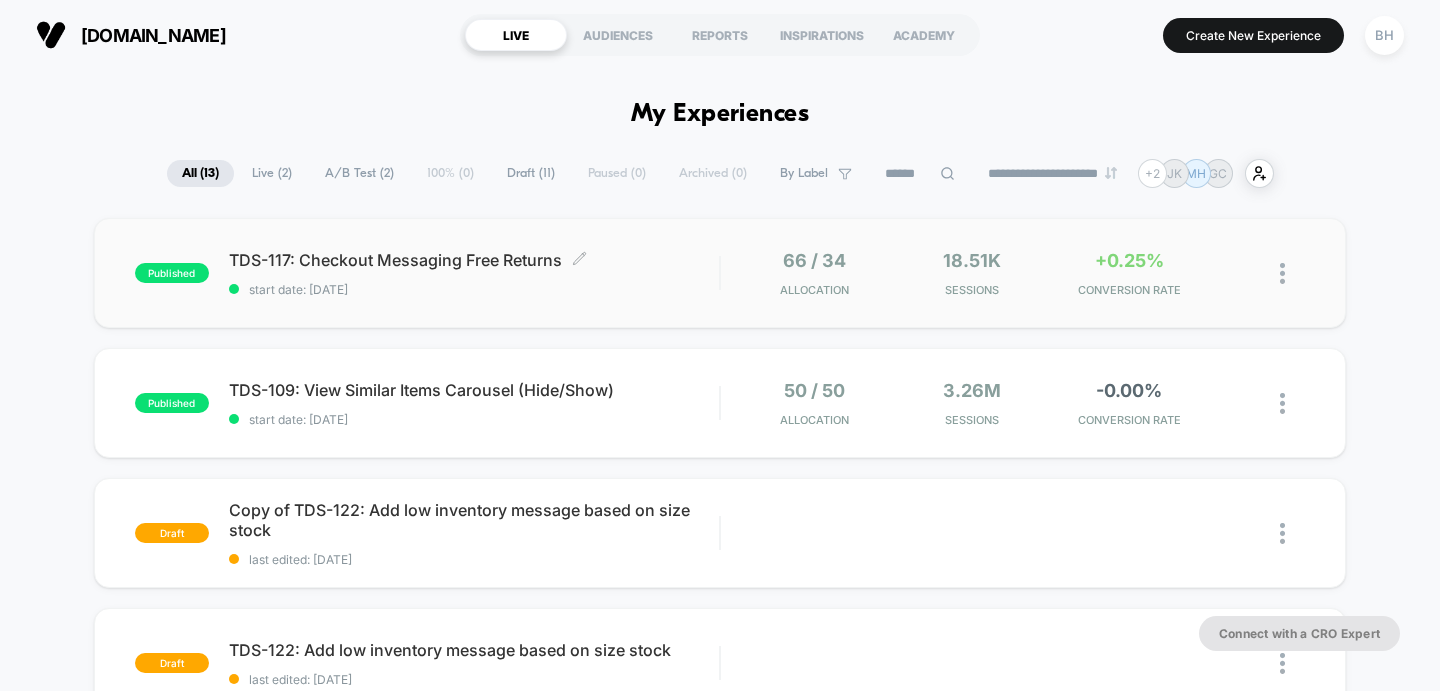 click on "TDS-117: Checkout Messaging Free Returns Click to edit experience details Click to edit experience details start date: 7/25/2025" at bounding box center [474, 273] 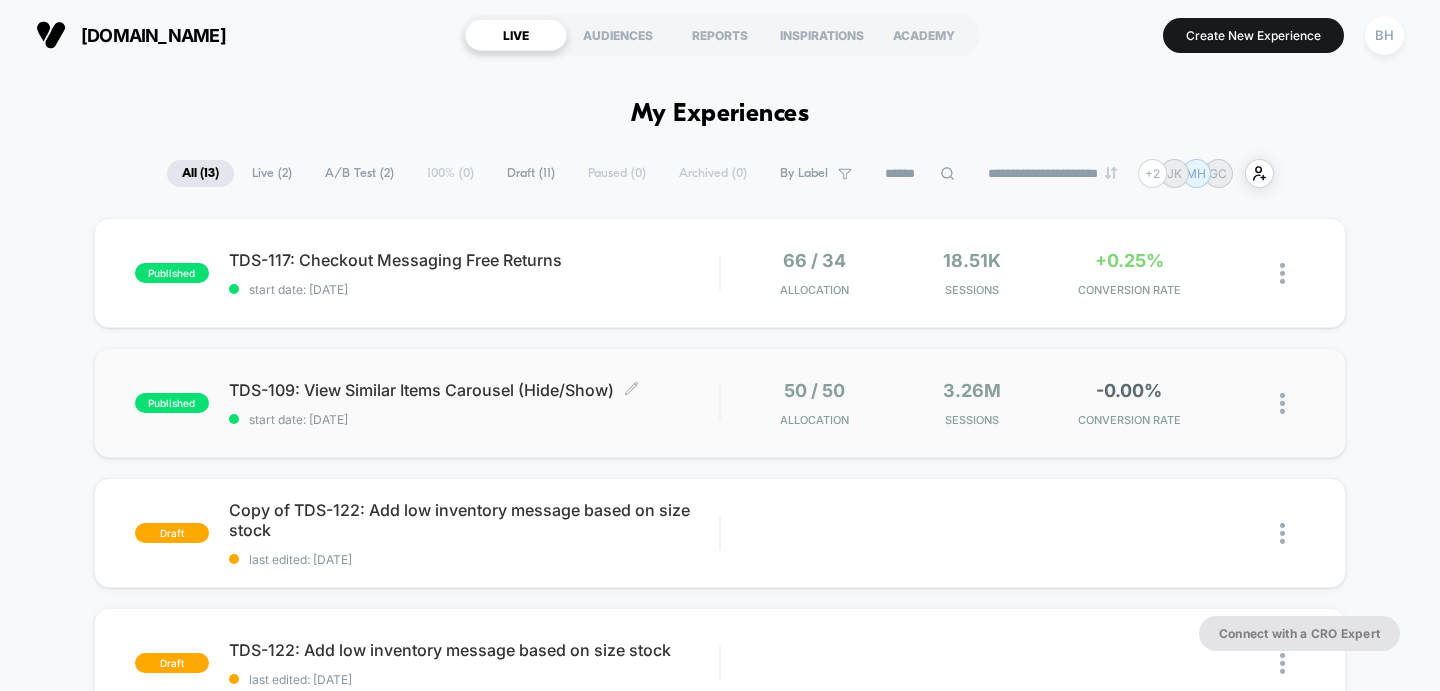 click on "TDS-109: View Similar Items Carousel (Hide/Show) Click to edit experience details" at bounding box center (474, 390) 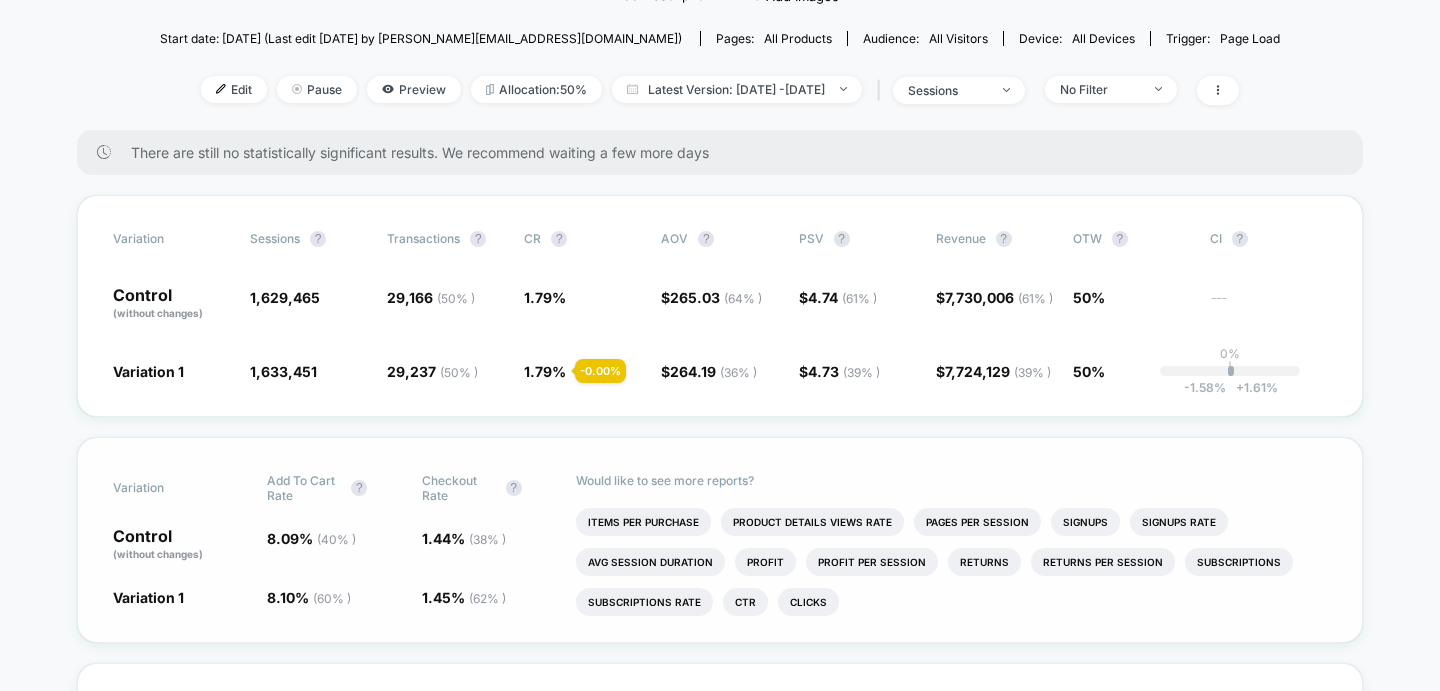 scroll, scrollTop: 0, scrollLeft: 0, axis: both 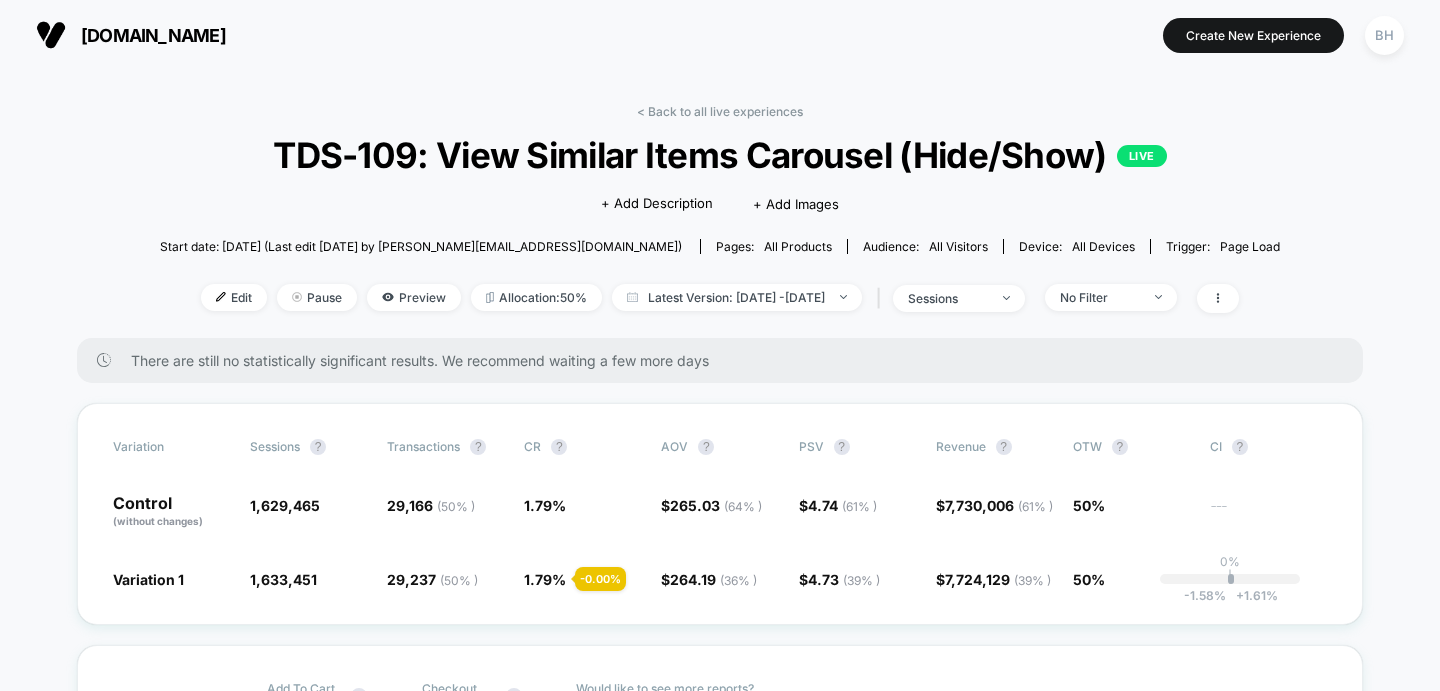 click on "< Back to all live experiences  TDS-109: View Similar Items Carousel (Hide/Show) LIVE Click to edit experience details + Add Description + Add Images Start date: 7/15/2025 (Last edit 7/17/2025 by anya@visually.io) Pages: all products Audience: All Visitors Device: all devices Trigger: Page Load Edit Pause  Preview Allocation:  50% Latest Version:     Jul 15, 2025    -    Jul 30, 2025 |   sessions   No Filter There are still no statistically significant results. We recommend waiting a few more days Variation Sessions ? Transactions ? CR ? AOV ? PSV ? Revenue ? OTW ? CI ? Control (without changes) 1,629,465 29,166 (  50 % ) 1.79 % $ 265.03 (  64 % ) $ 4.74 (  61 % ) $ 7,730,006 (  61 % ) 50% --- Variation 1 1,633,451 + 0.24 % 29,237 (  50 % ) - 0.00 % 1.79 % - 0.00 % $ 264.19 (  36 % ) - 0.32 % $ 4.73 (  39 % ) - 0.32 % $ 7,724,129 (  39 % ) - 0.32 % 50% 0% | -1.58 % + 1.61 % Variation Add To Cart Rate ? Checkout Rate ? Control (without changes) 8.09 % (  40 % ) 1.44 % (  38 % ) Variation 1 8.10 % (  60 % ) + %" at bounding box center [720, 3025] 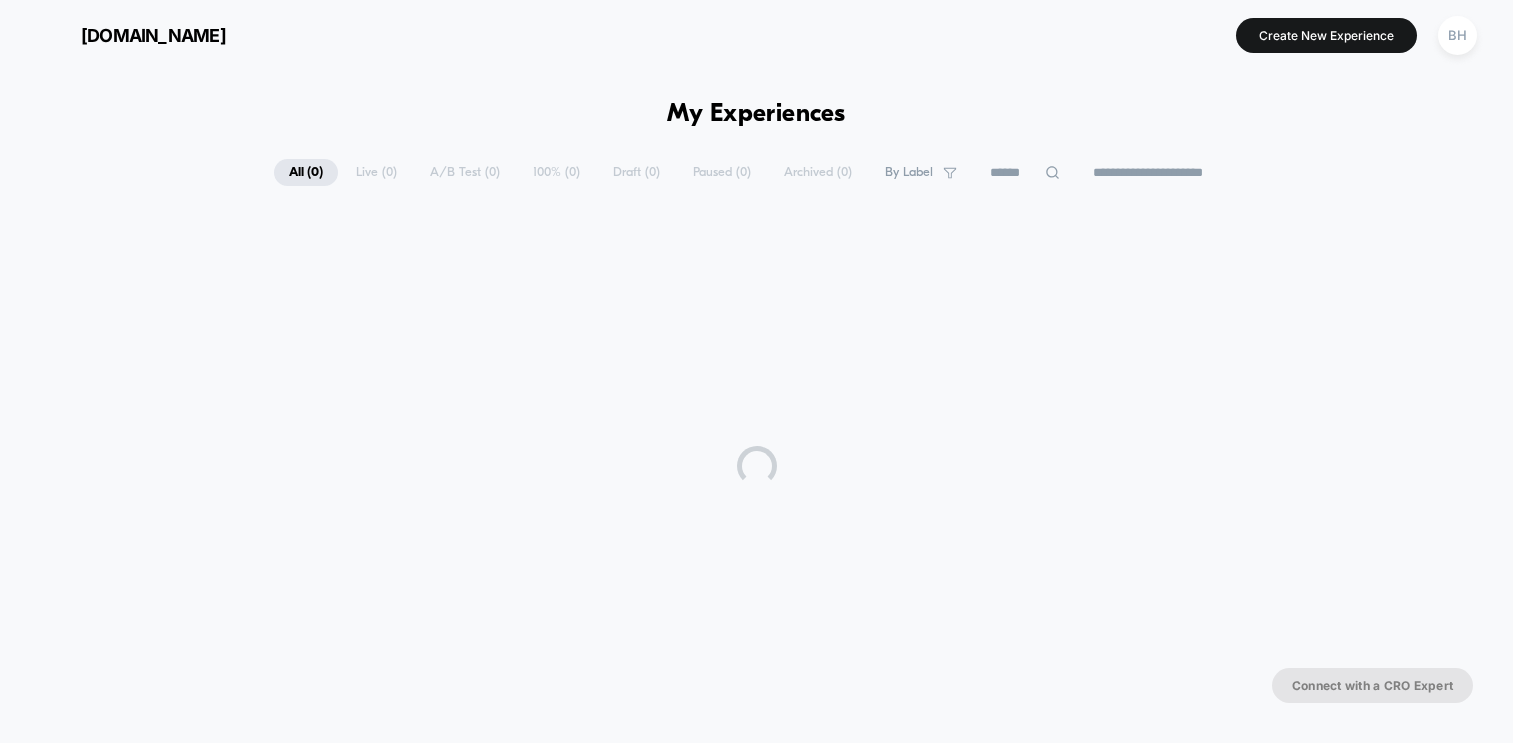 scroll, scrollTop: 0, scrollLeft: 0, axis: both 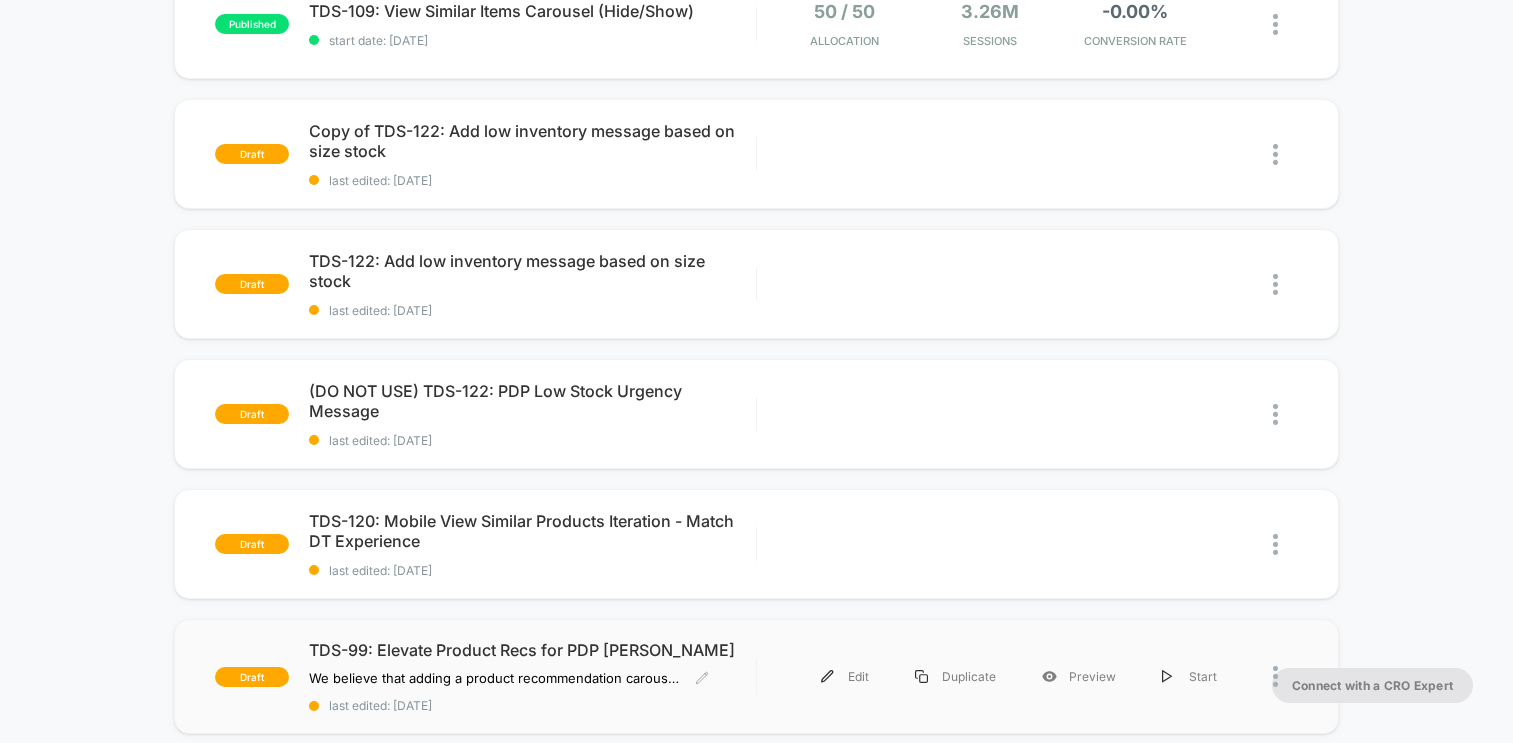click on "TDS-99: Elevate Product Recs for PDP [PERSON_NAME]" at bounding box center [532, 650] 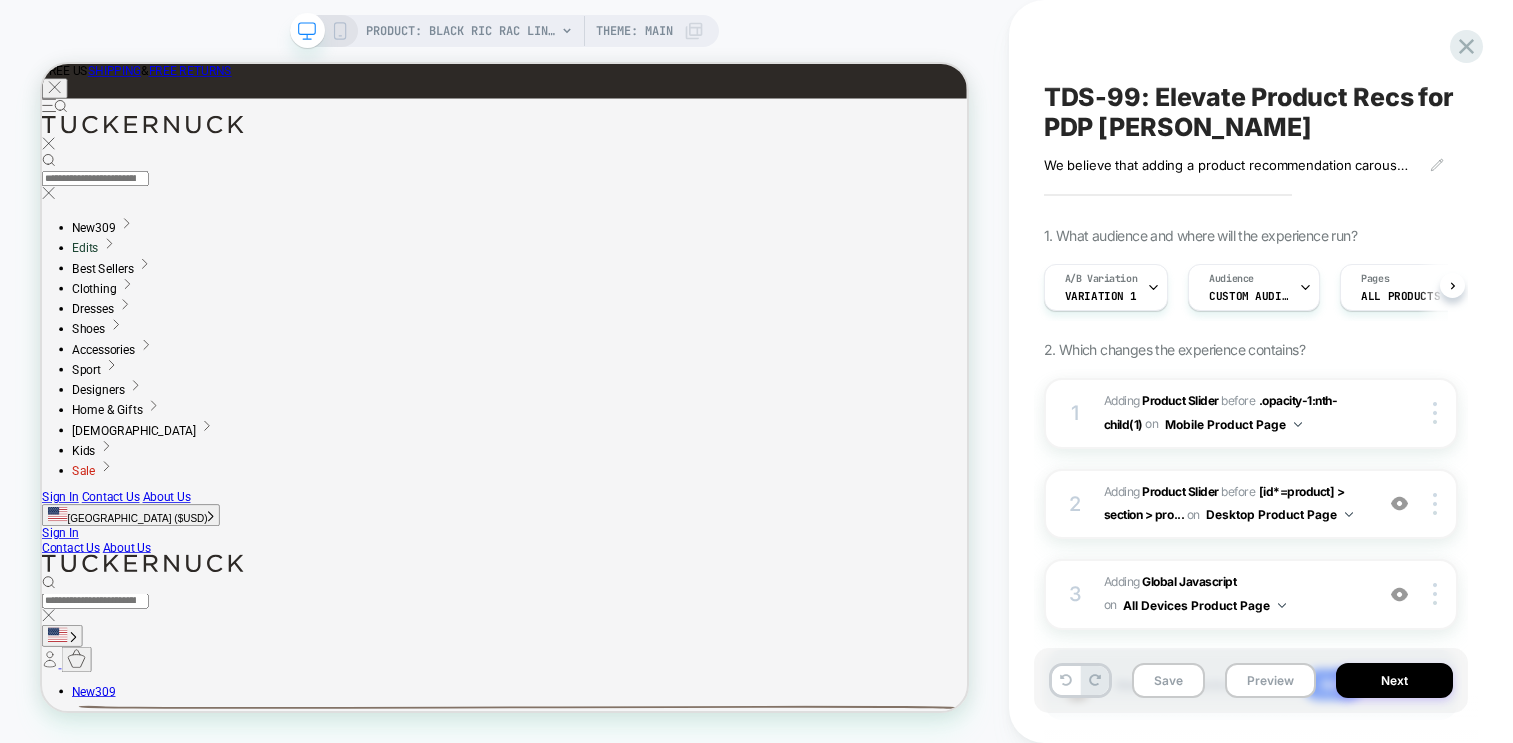 scroll, scrollTop: 0, scrollLeft: 1, axis: horizontal 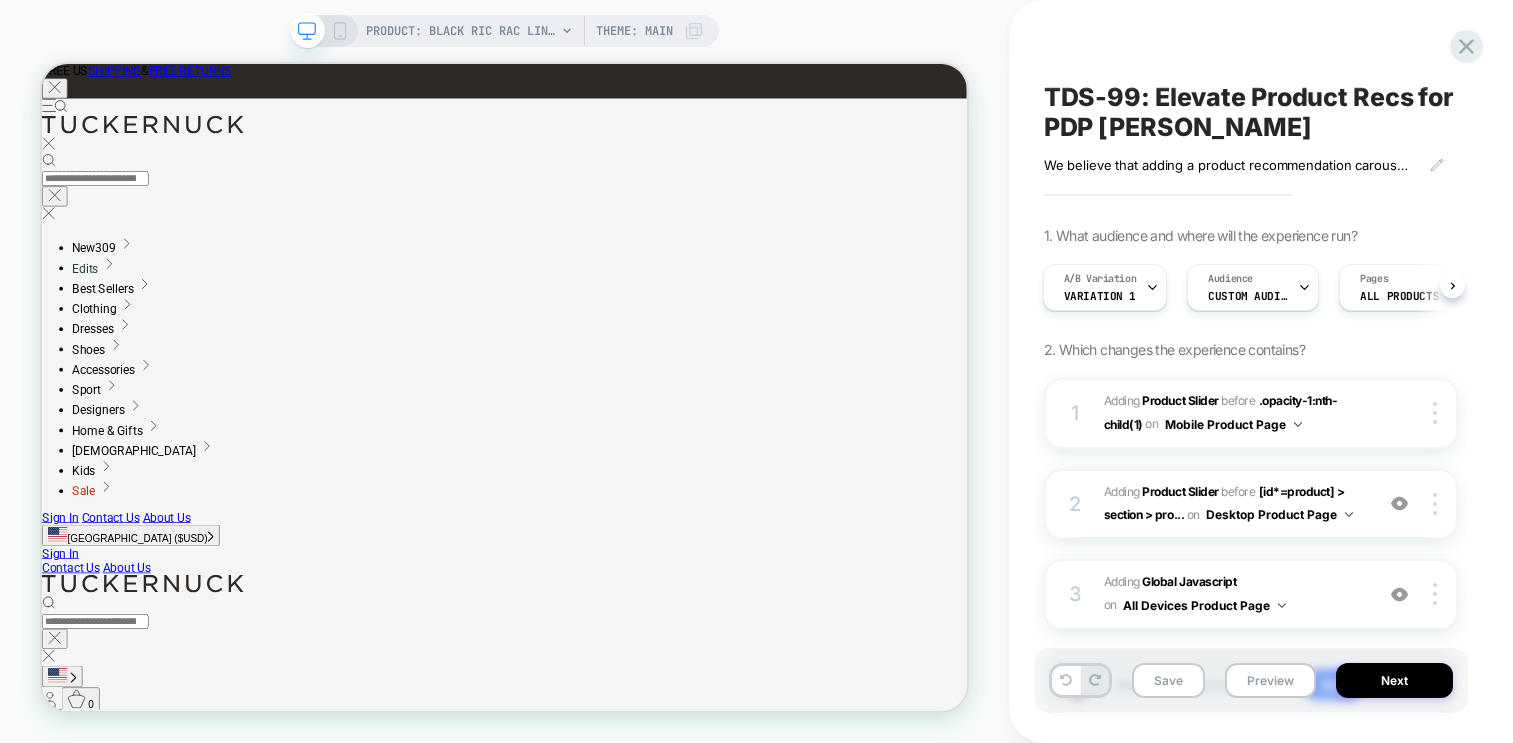 click on "TDS-99: Elevate Product Recs for PDP [PERSON_NAME] We believe that  adding a product recommendation carousel on the top of the PDP For  sessions landing on PDP Will result in  improvement to user's ability to find the product they are interested in. This will benefit users by  surfacing wider products similar to what they are viewing We will know if this is true if  Add to Cart  is significantly  increased We also expect  bounce rate  to  go down, and Conversion Rate to go up.  Click to edit experience details We believe that adding a product recommendation carousel on the top of the PDPFor sessions landing on PDPWill result in improvement to user's ability to find the product they are interested in.This will benefit users by surfacing wider products similar to what they are viewingWe will know if this is true if Add to Cart is significantly increasedWe also expect bounce rate to go down, and Conversion Rate to go up.  1. What audience and where will the experience run? A/B Variation Variation 1 Audience Pages 1" at bounding box center [1251, 371] 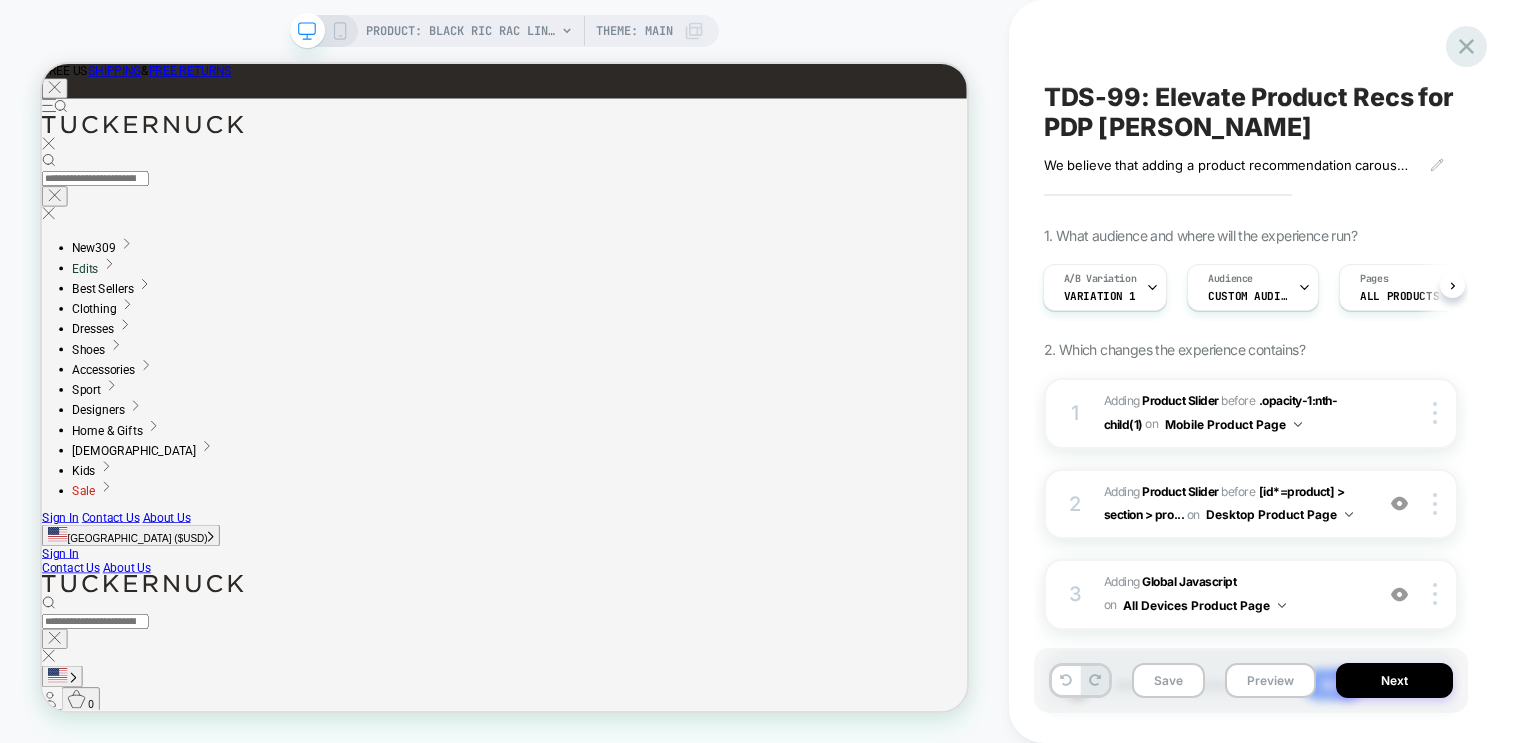 click 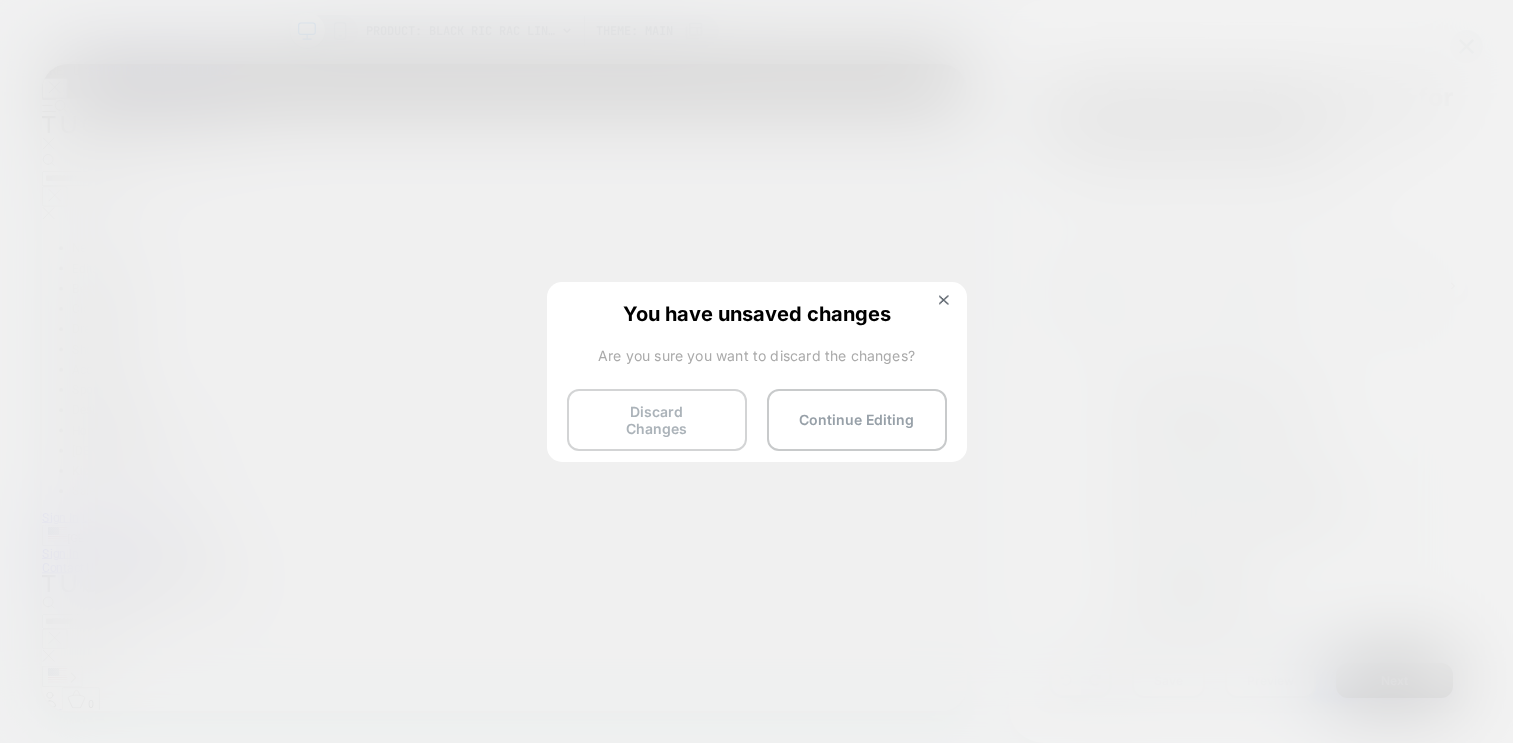 click on "Discard Changes" at bounding box center (657, 420) 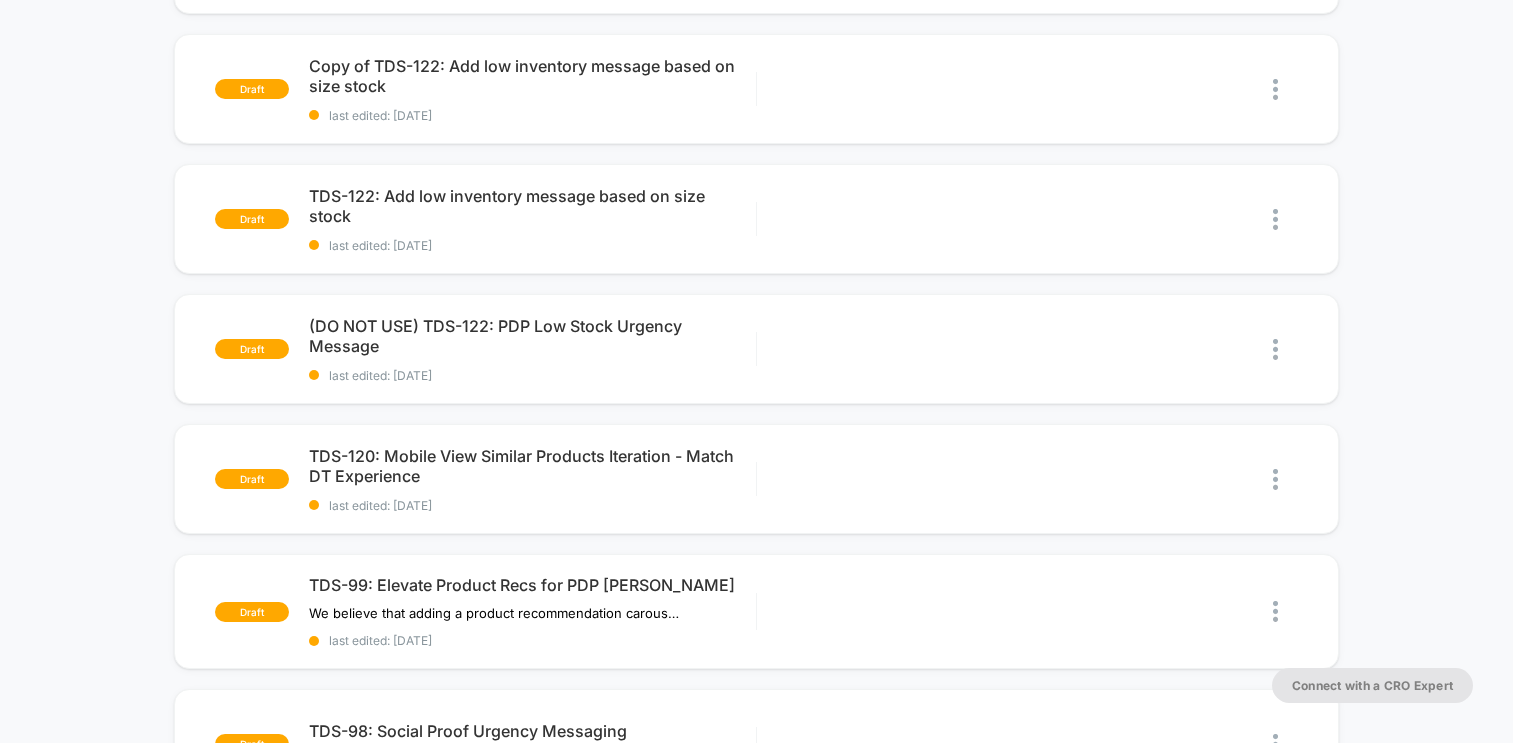 scroll, scrollTop: 419, scrollLeft: 0, axis: vertical 